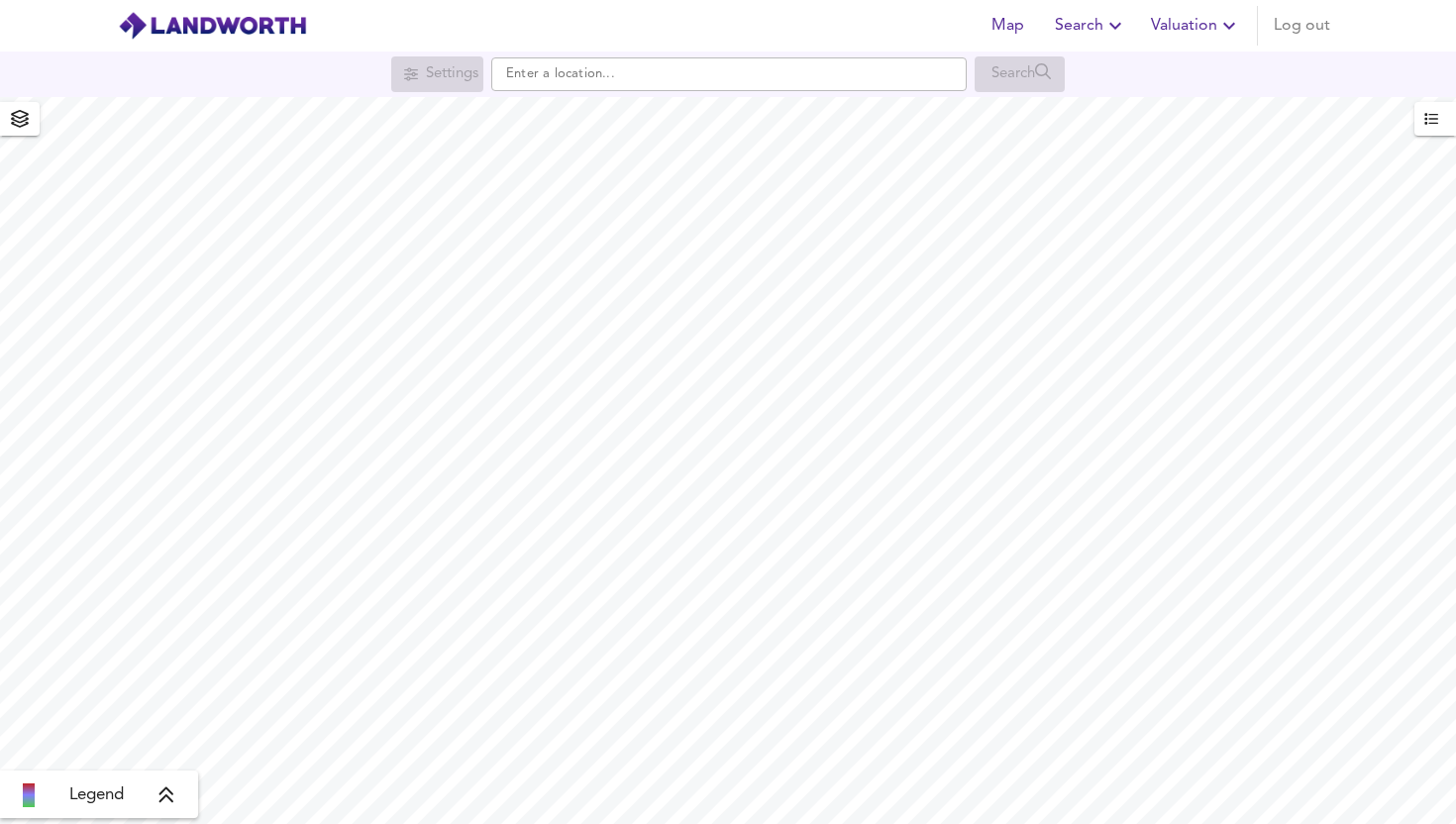 scroll, scrollTop: 0, scrollLeft: 0, axis: both 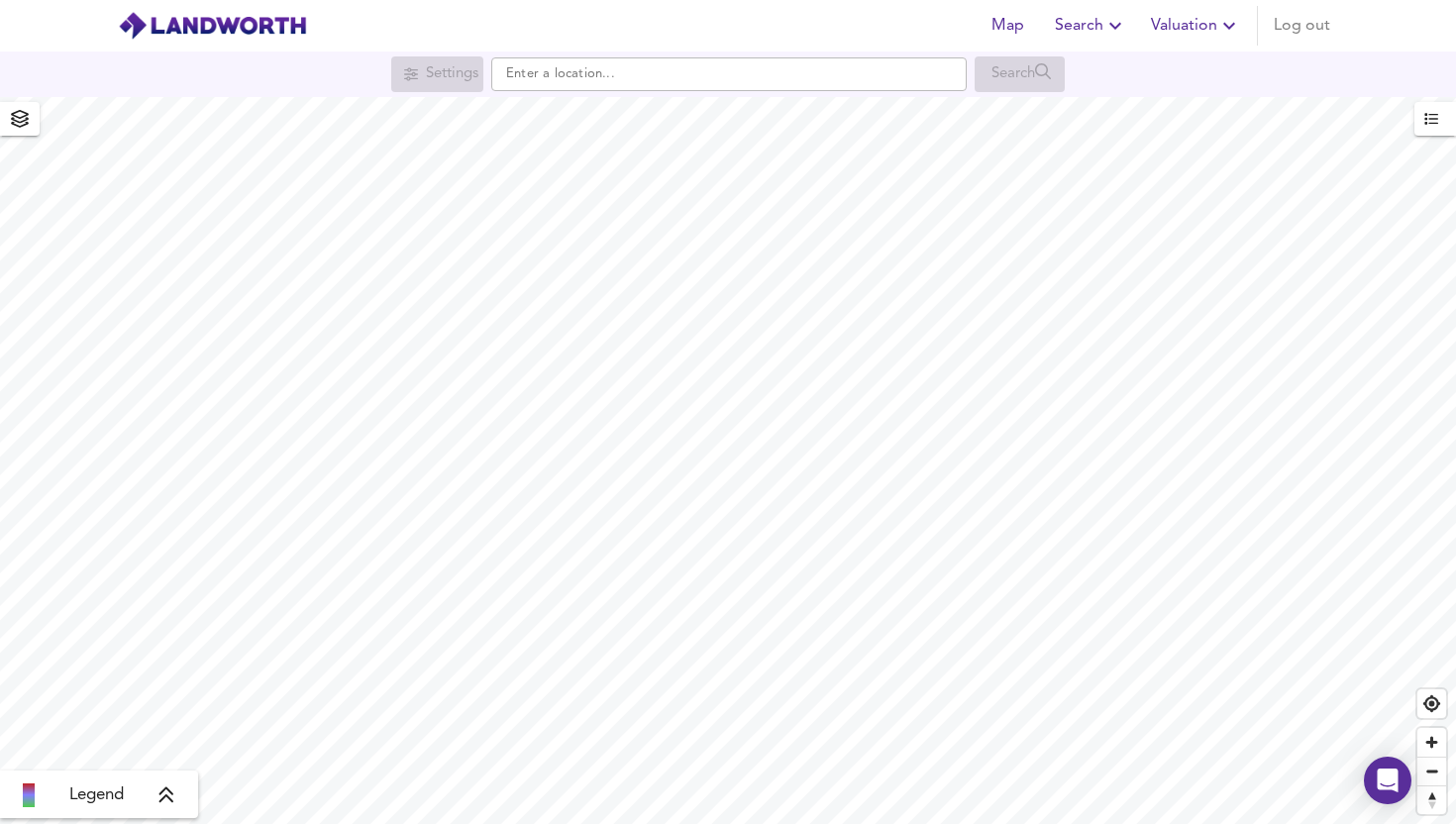 click on "Valuation" at bounding box center (1196, 26) 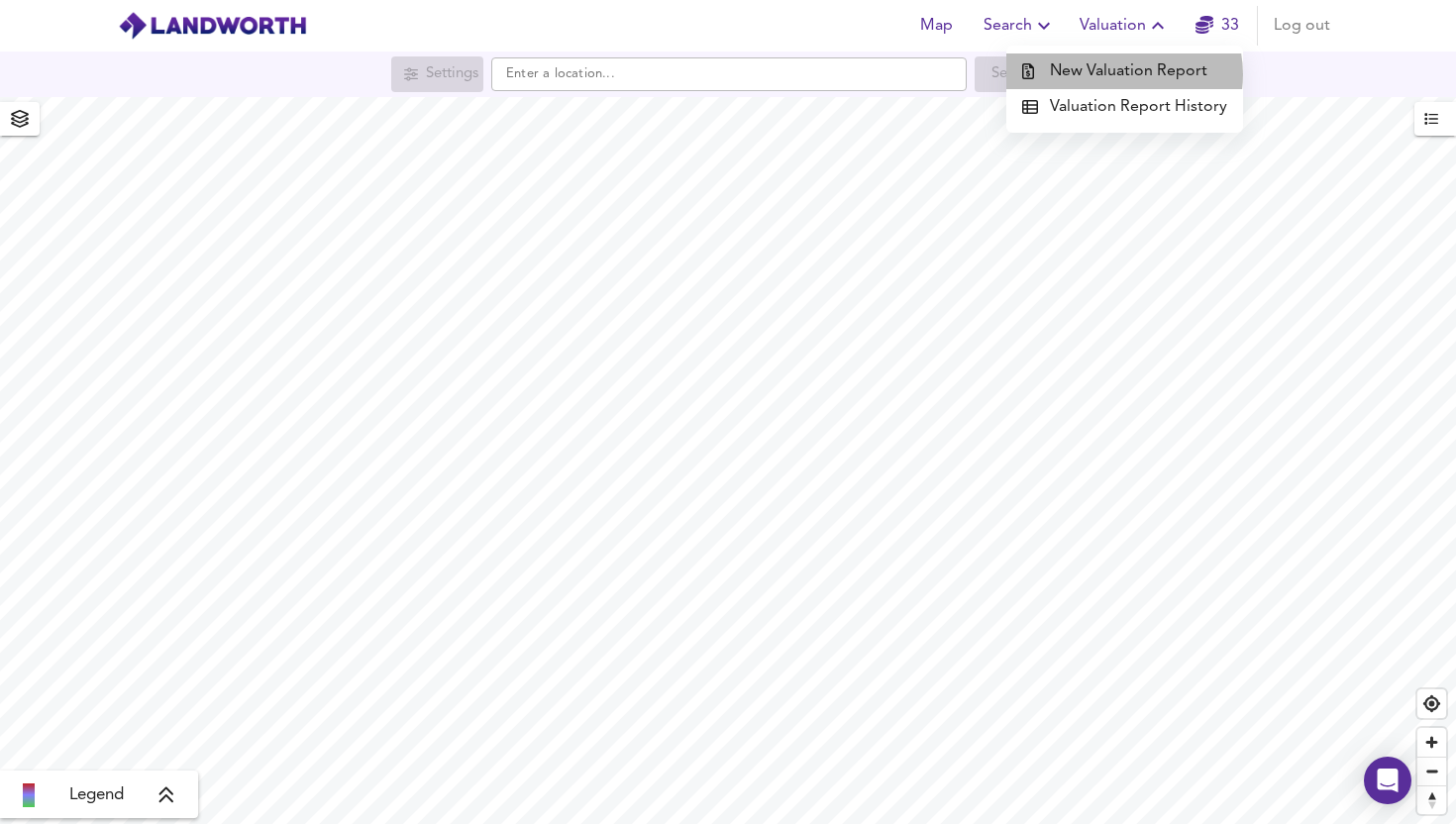 click on "New Valuation Report" at bounding box center [1124, 71] 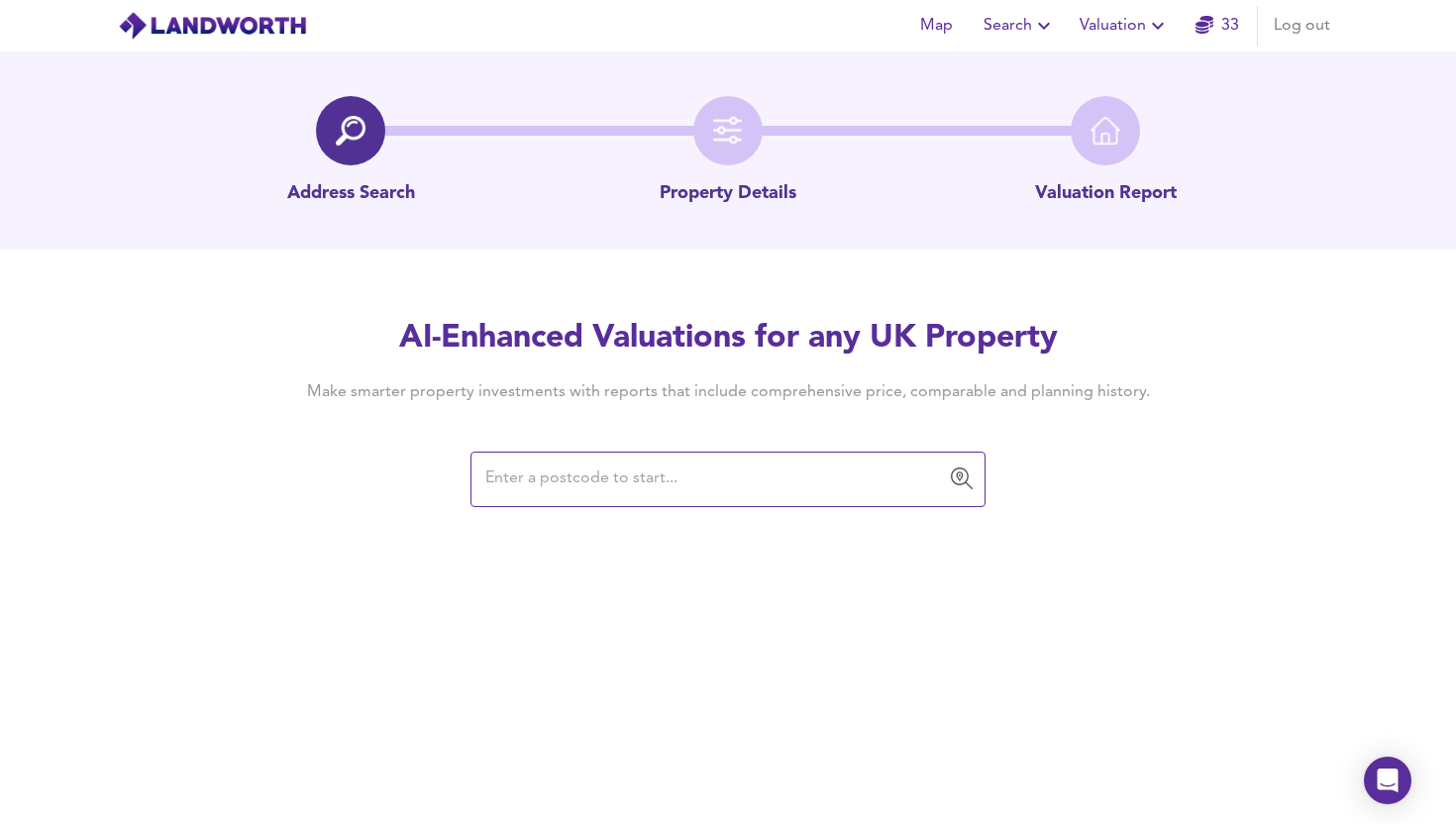 paste on ", [POSTCODE]" 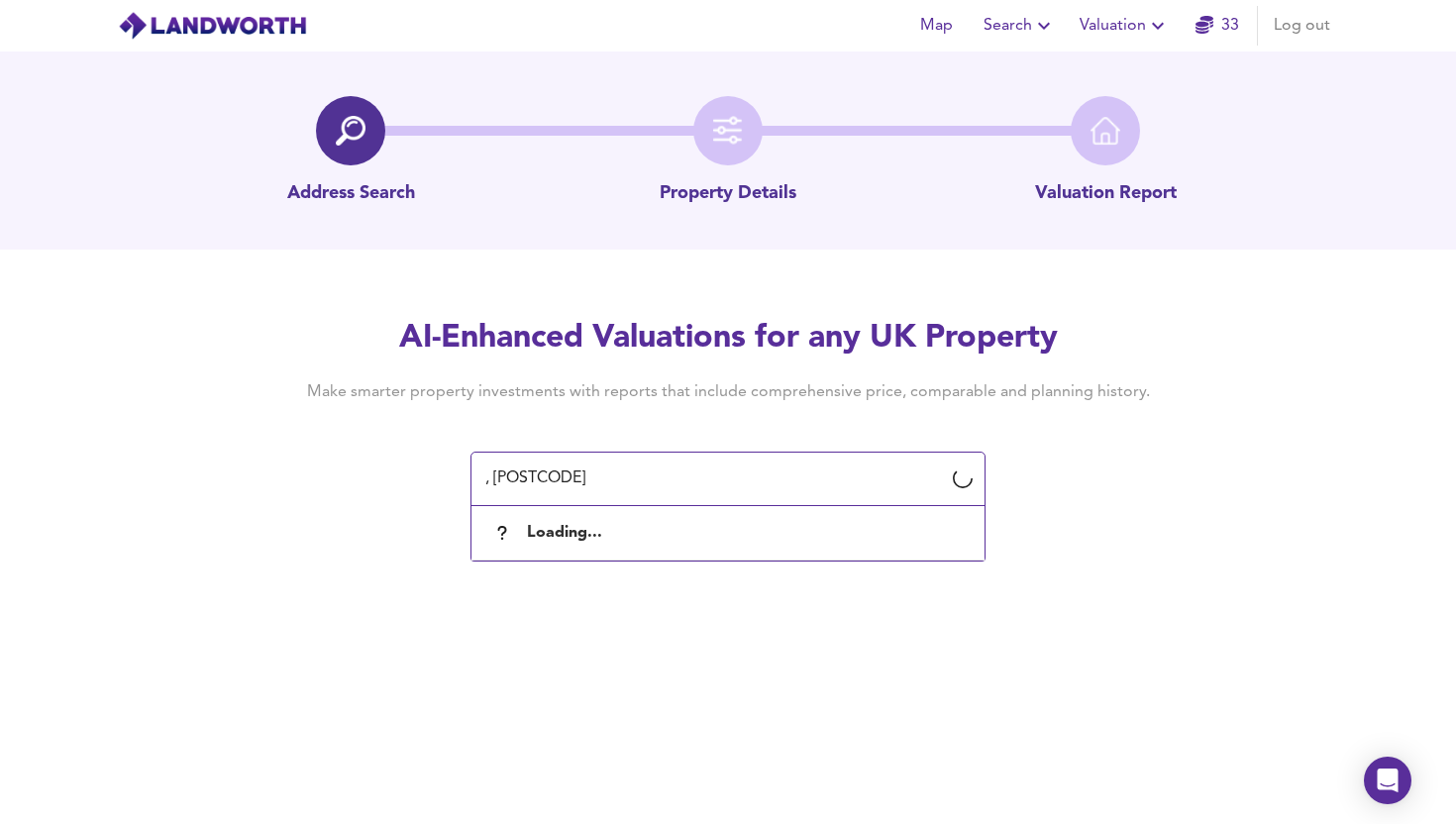 drag, startPoint x: 494, startPoint y: 479, endPoint x: 389, endPoint y: 477, distance: 105.01905 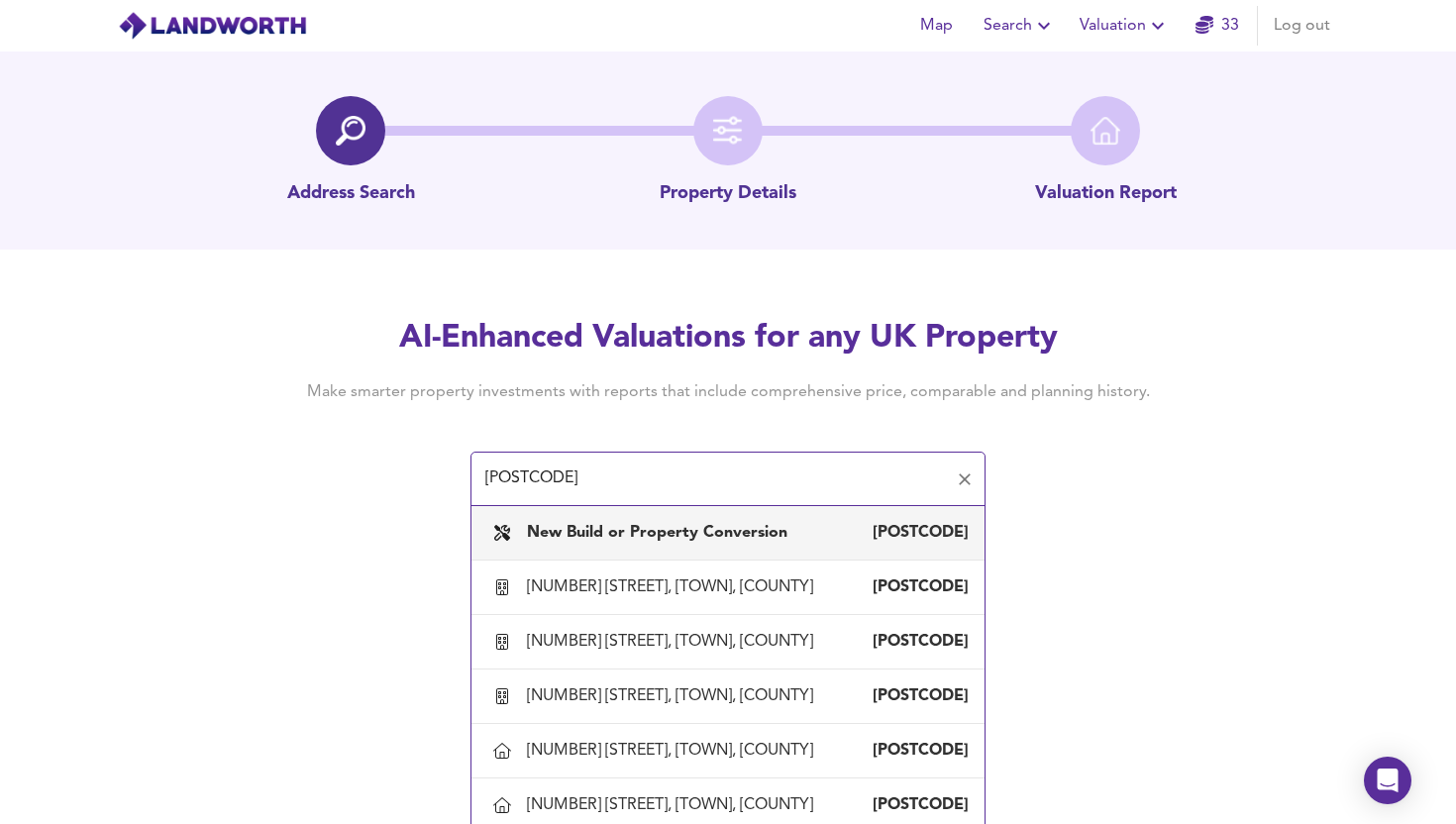 click on "New Build or Property Conversion" at bounding box center [657, 533] 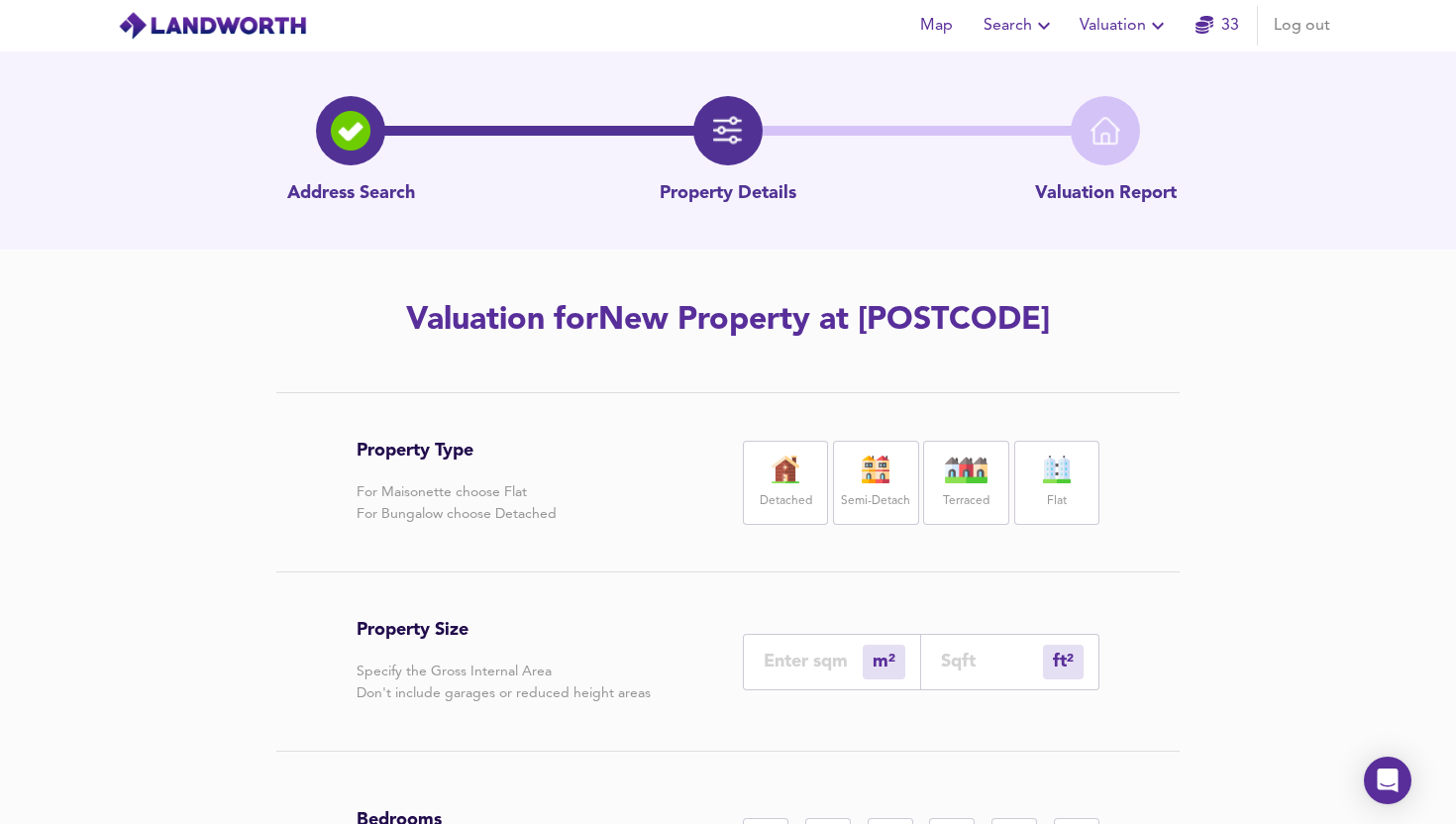 click on "Flat" at bounding box center (1057, 501) 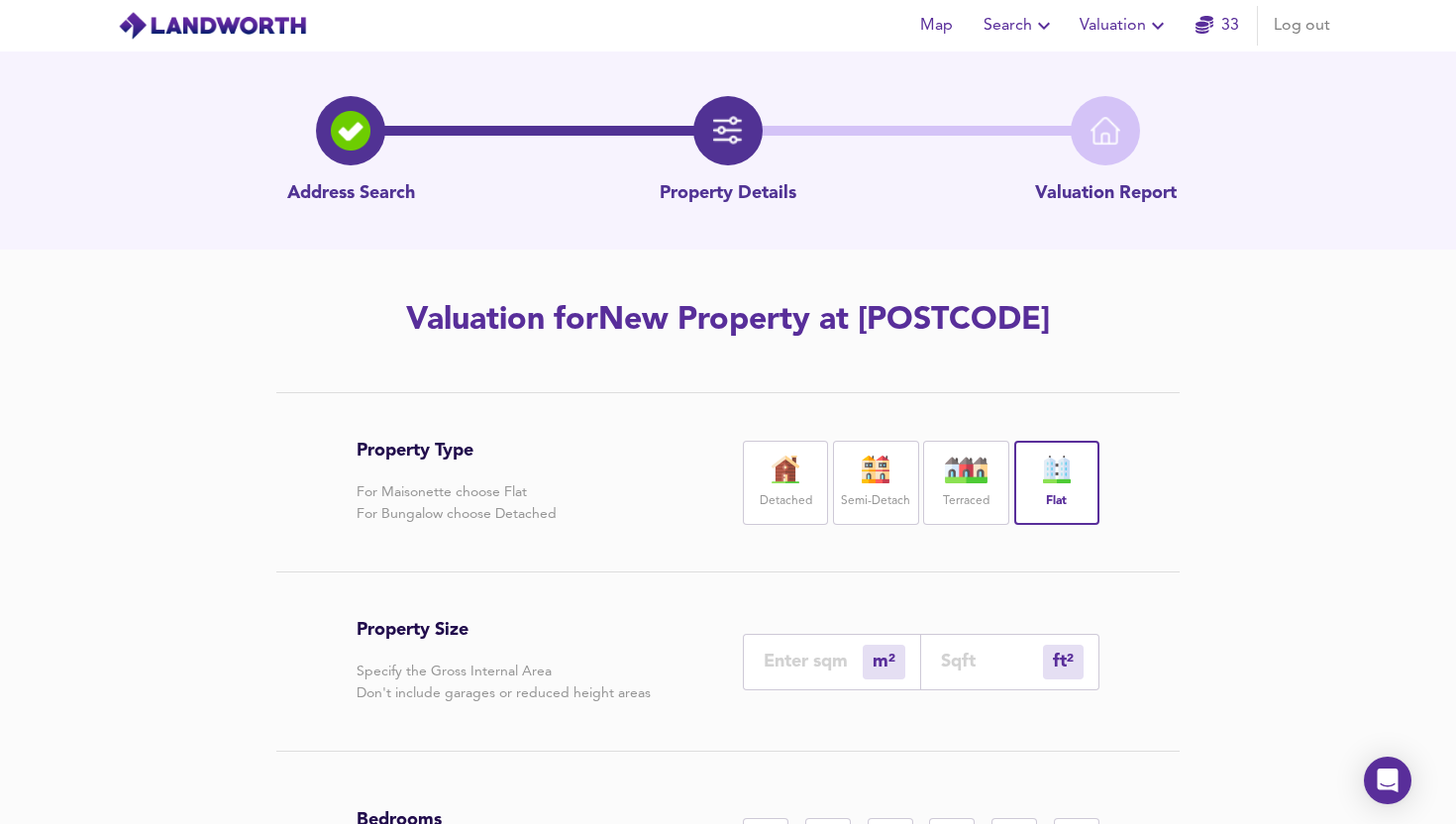 click on "ft² sqft" at bounding box center (1010, 662) 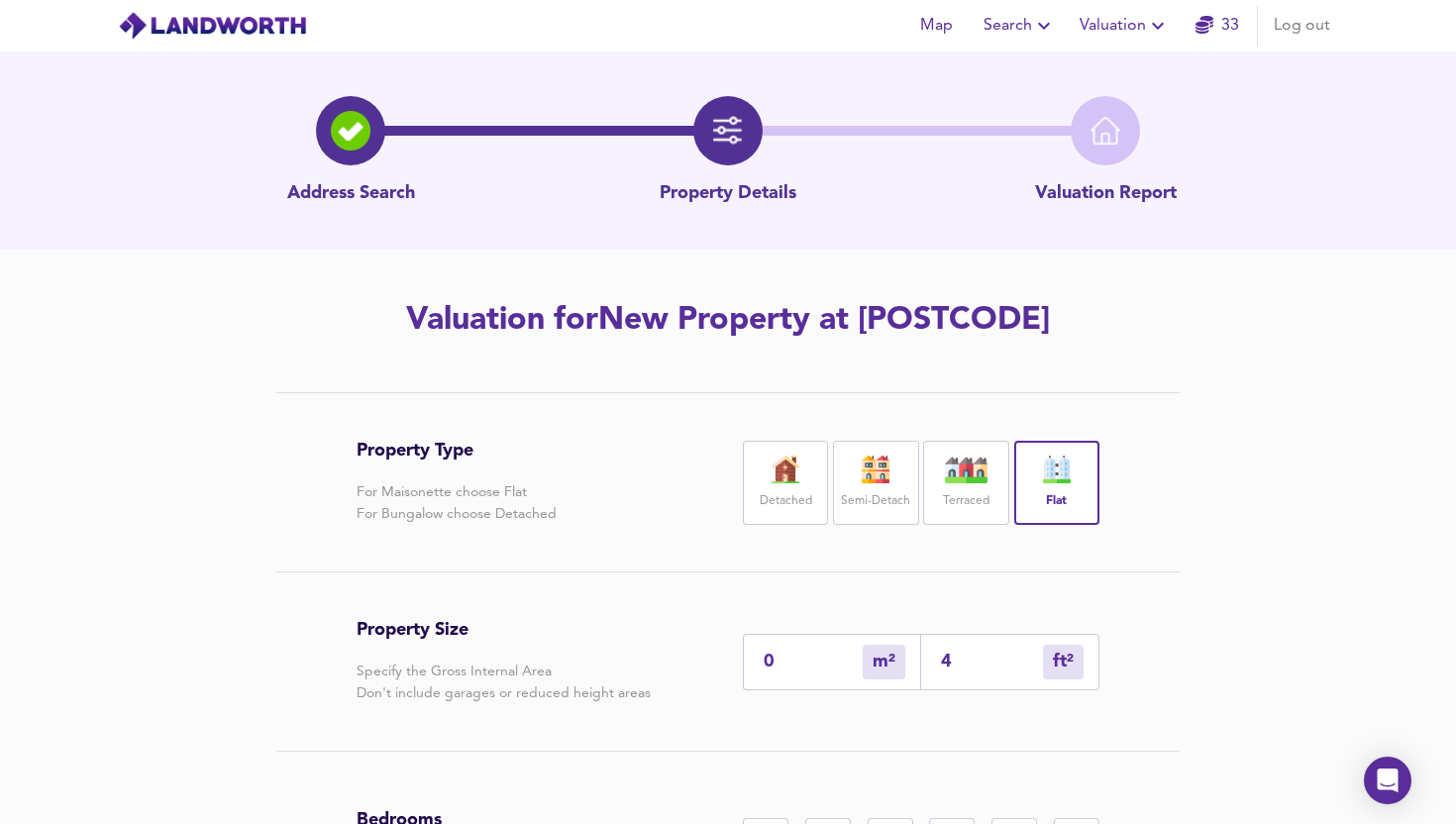 type on "4" 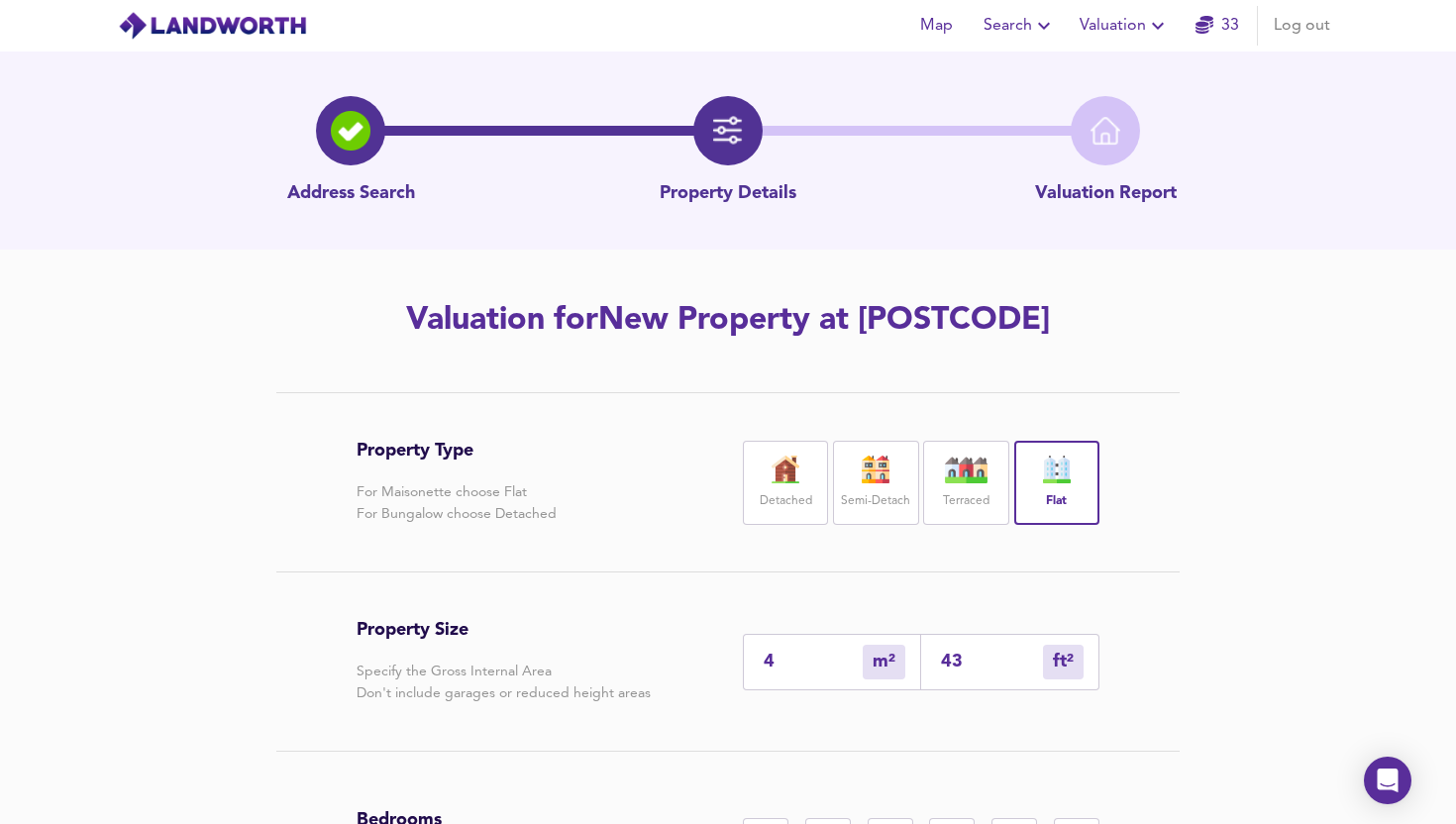 type on "40" 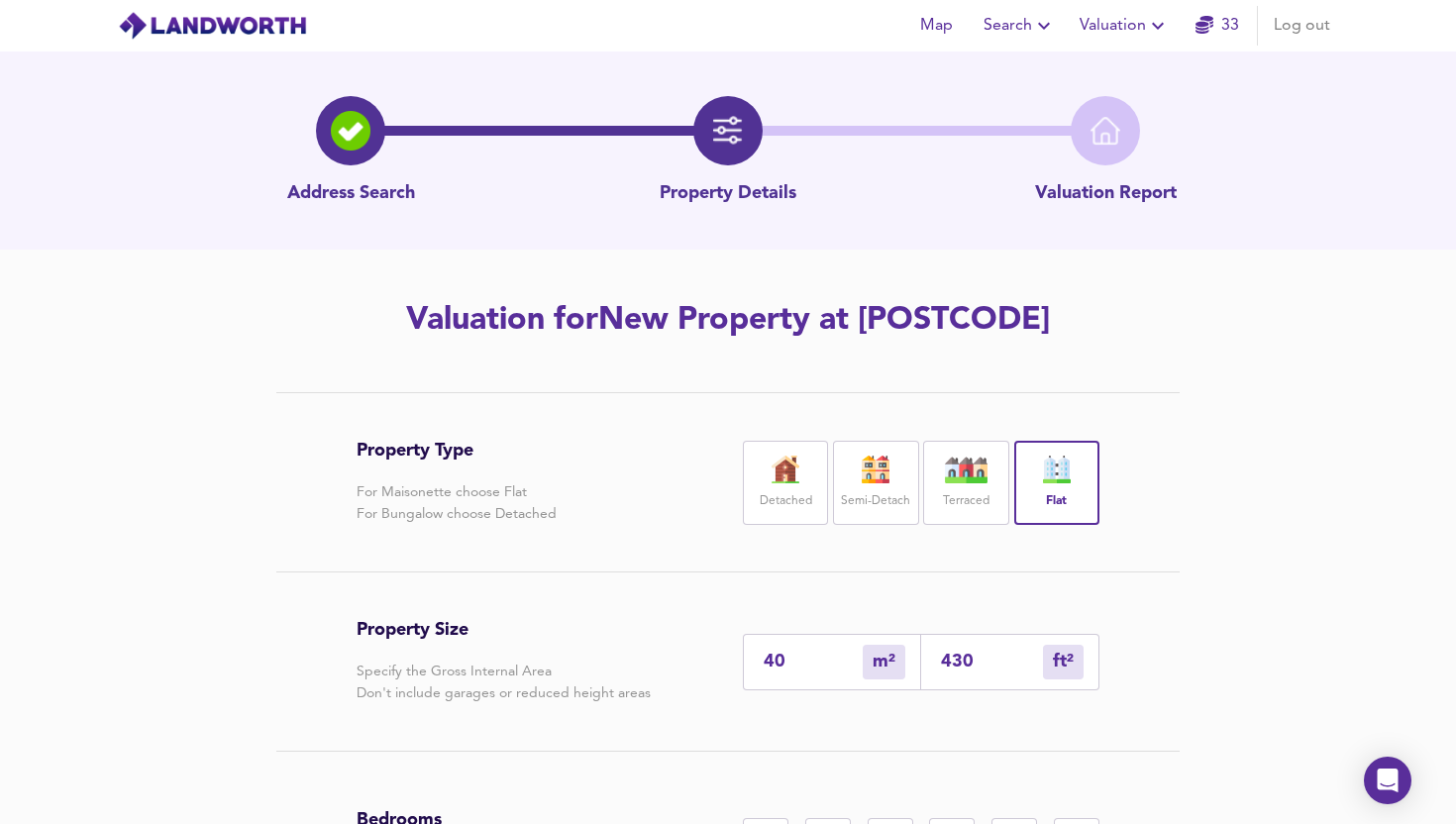 scroll, scrollTop: 261, scrollLeft: 0, axis: vertical 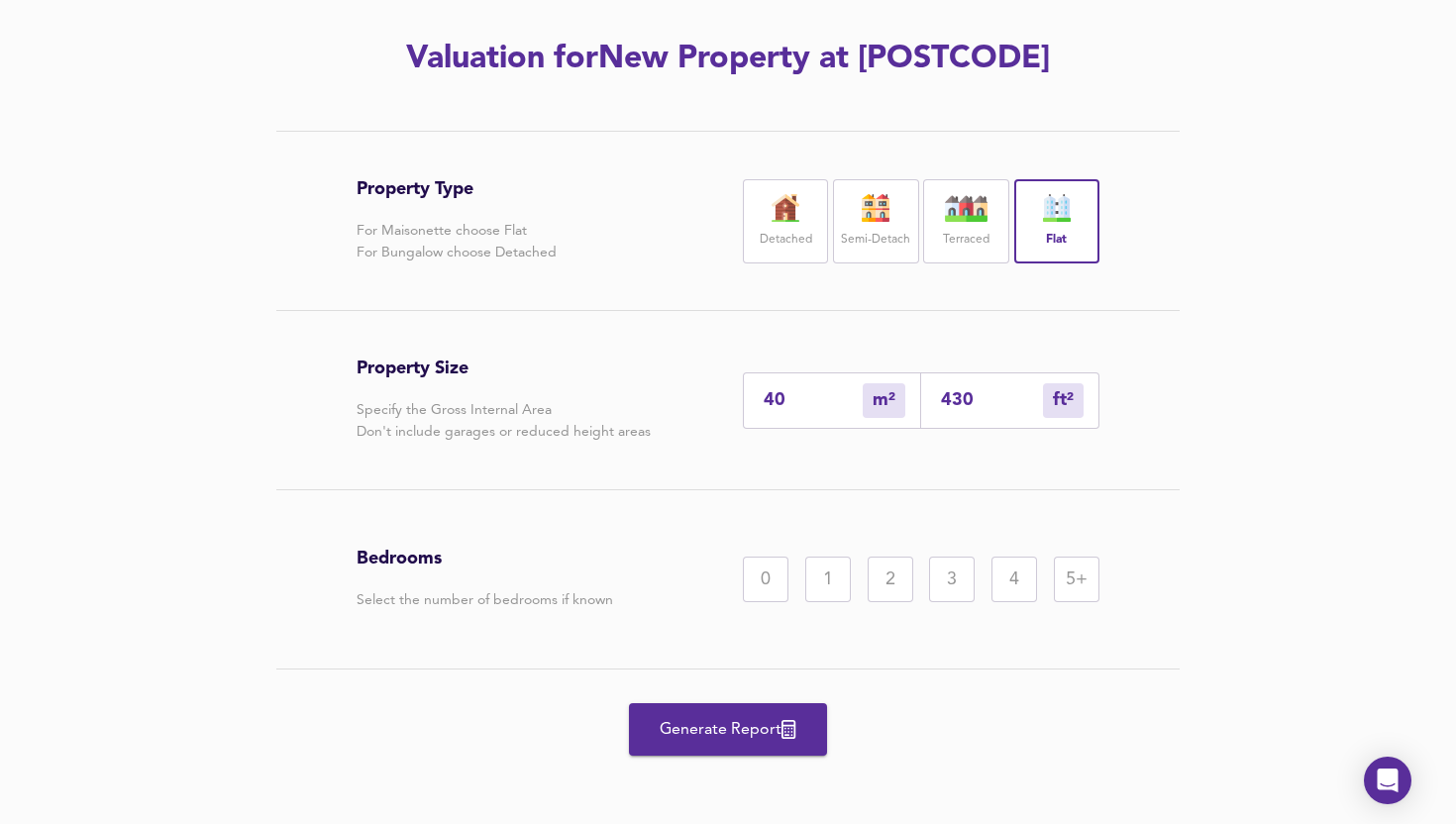 type on "430" 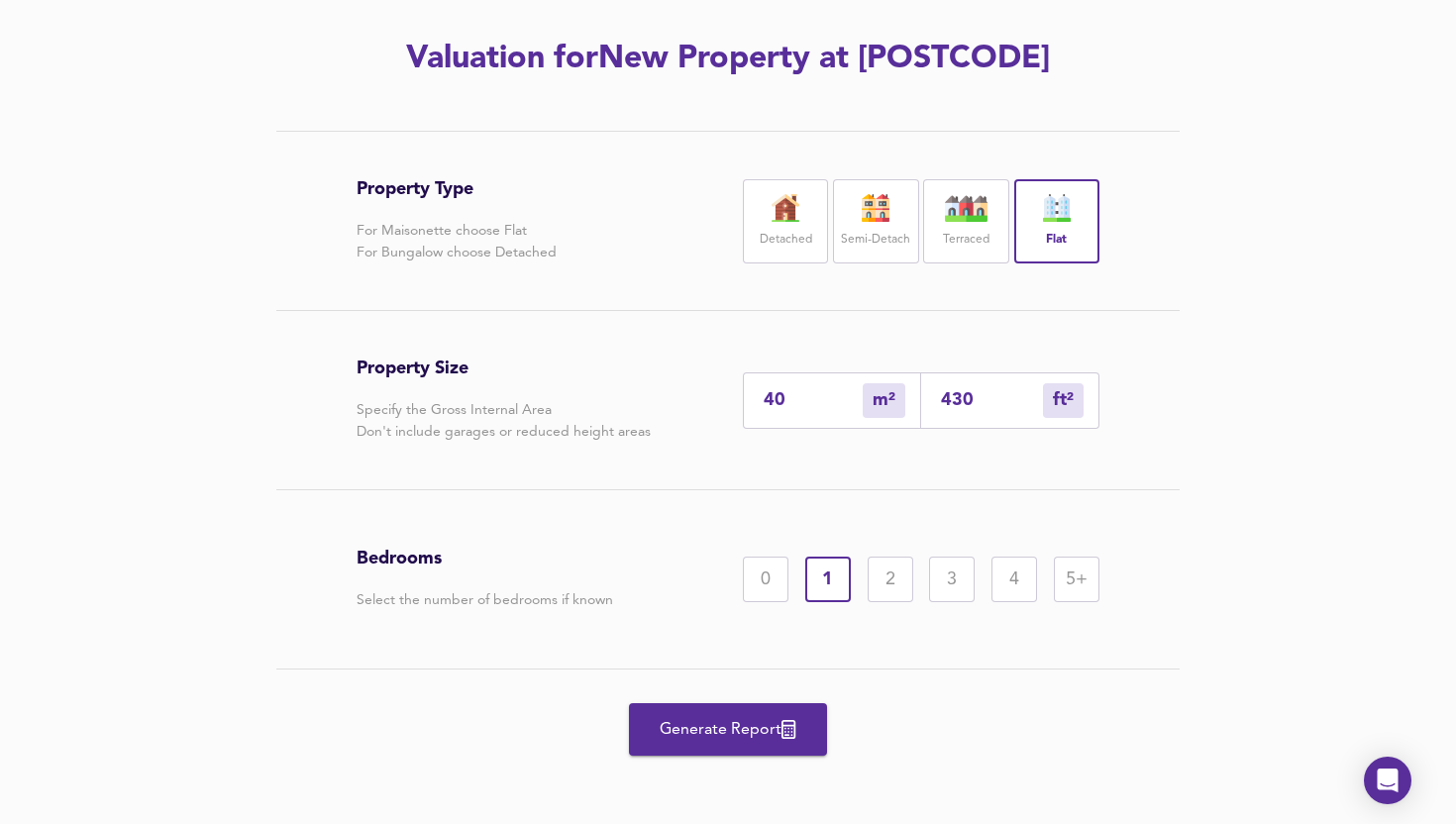 click on "Generate Report" at bounding box center (728, 730) 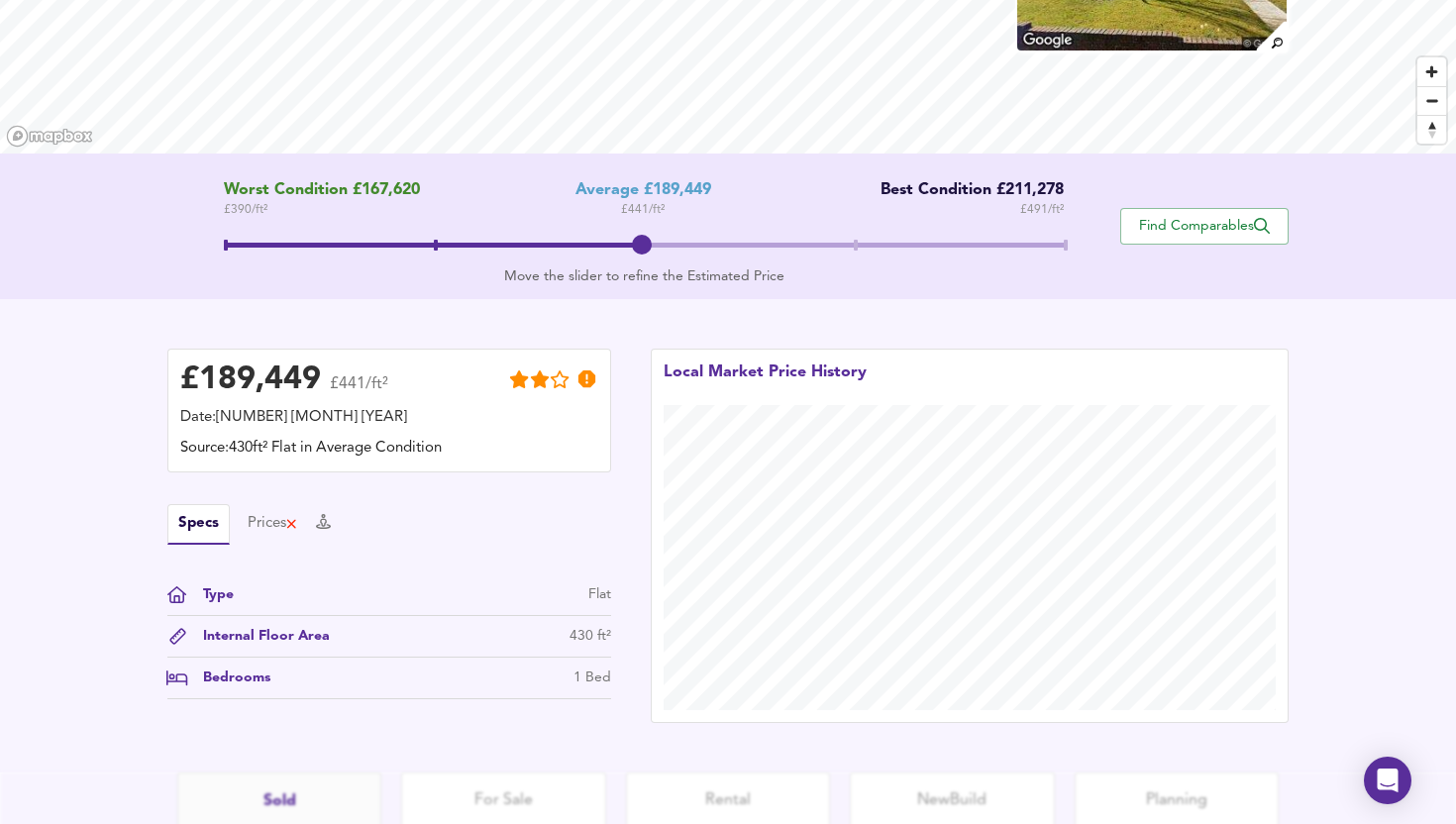 scroll, scrollTop: 287, scrollLeft: 0, axis: vertical 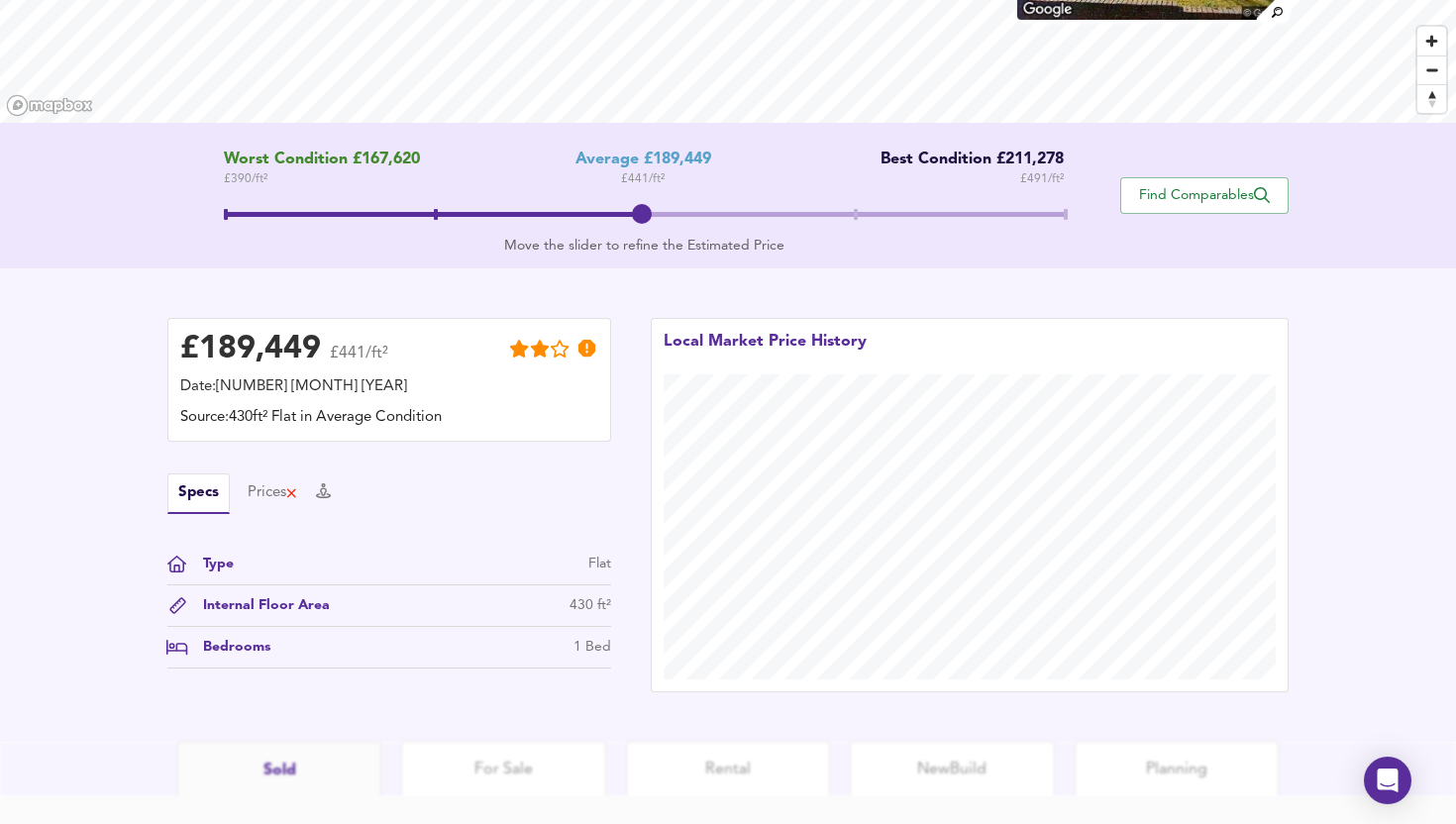 click on "Find Comparables" at bounding box center (1204, 195) 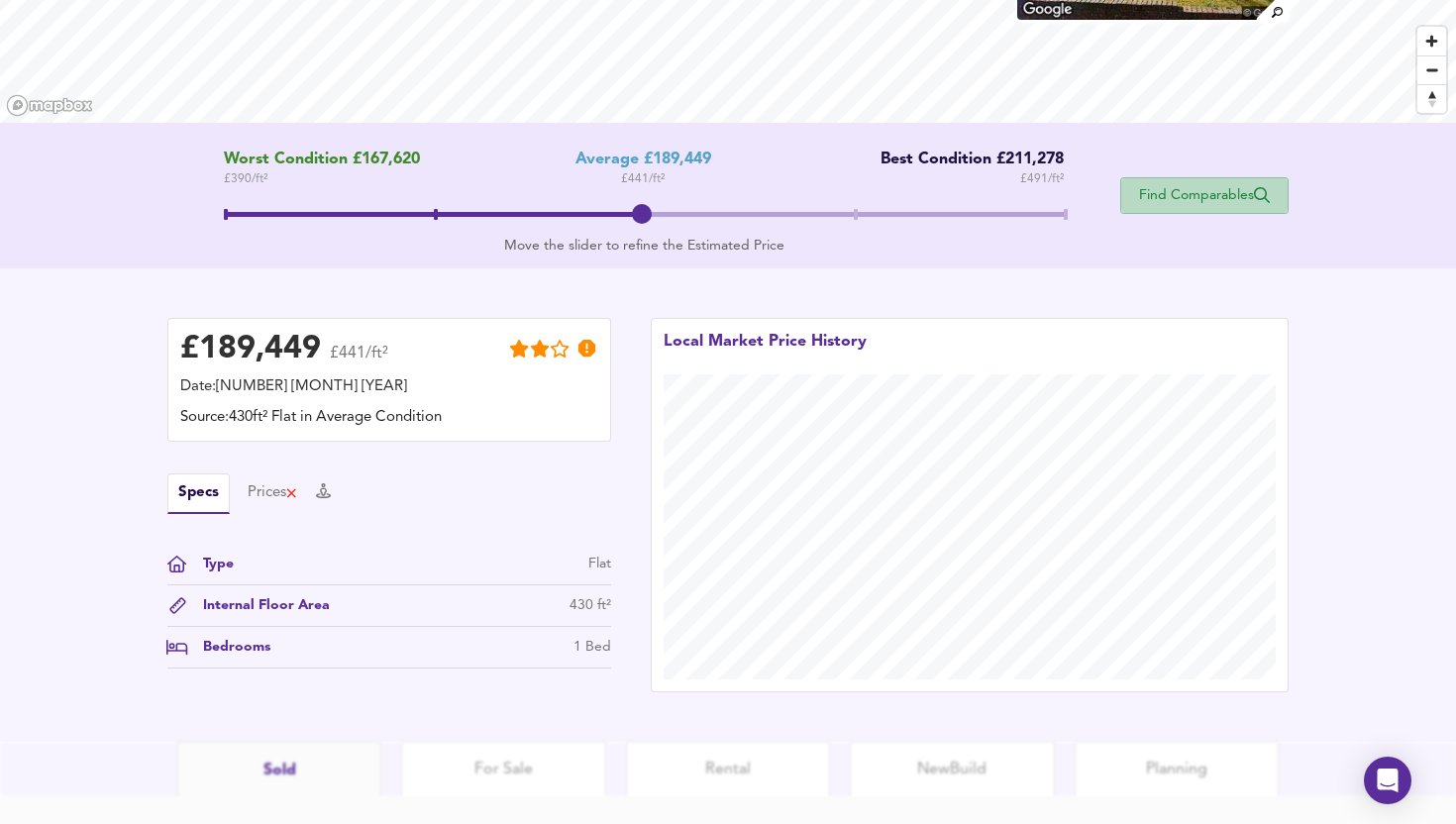 drag, startPoint x: 1194, startPoint y: 200, endPoint x: 1178, endPoint y: 219, distance: 24.839485 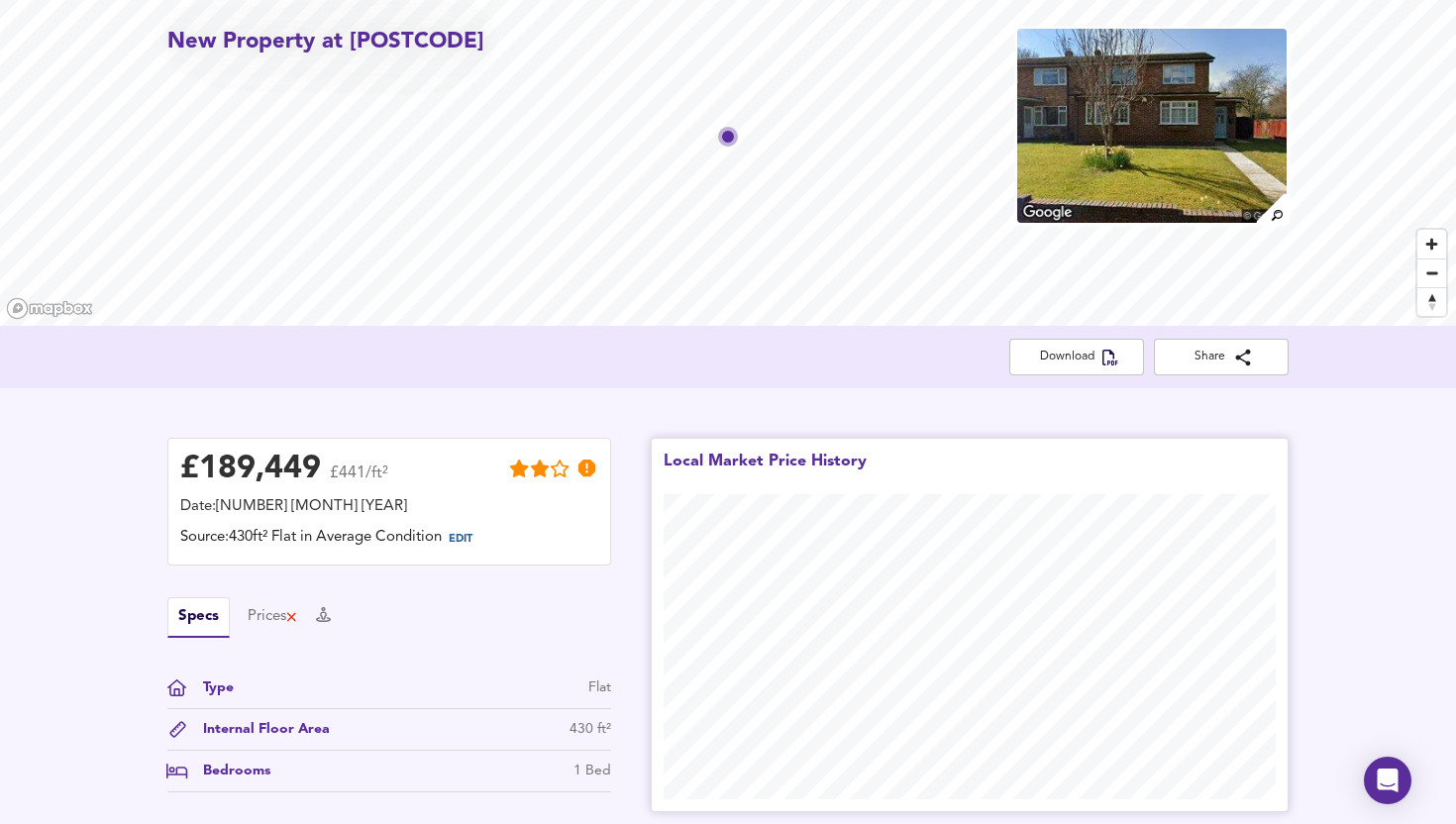 scroll, scrollTop: 0, scrollLeft: 0, axis: both 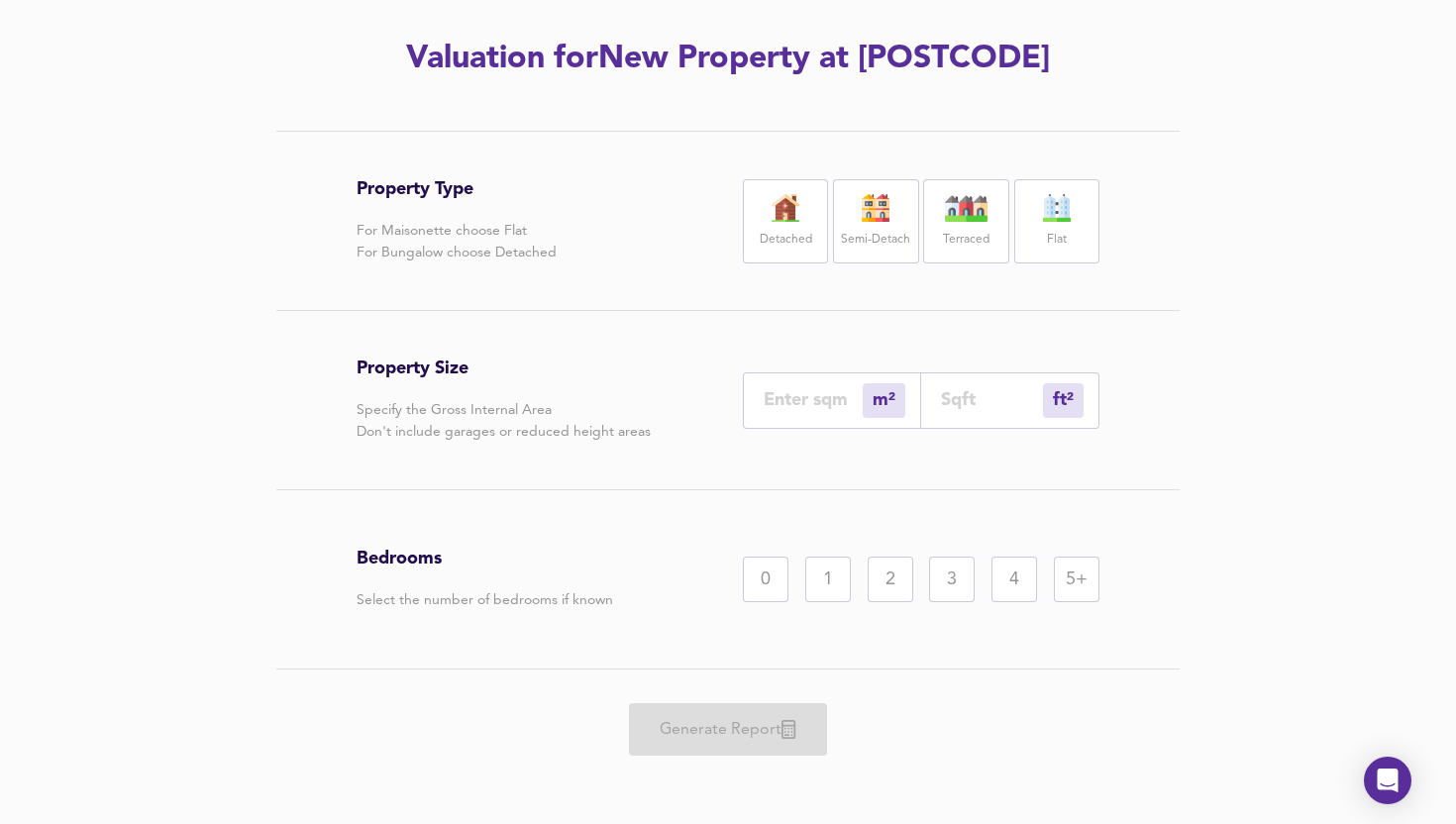 drag, startPoint x: 946, startPoint y: 396, endPoint x: 959, endPoint y: 405, distance: 15.811388 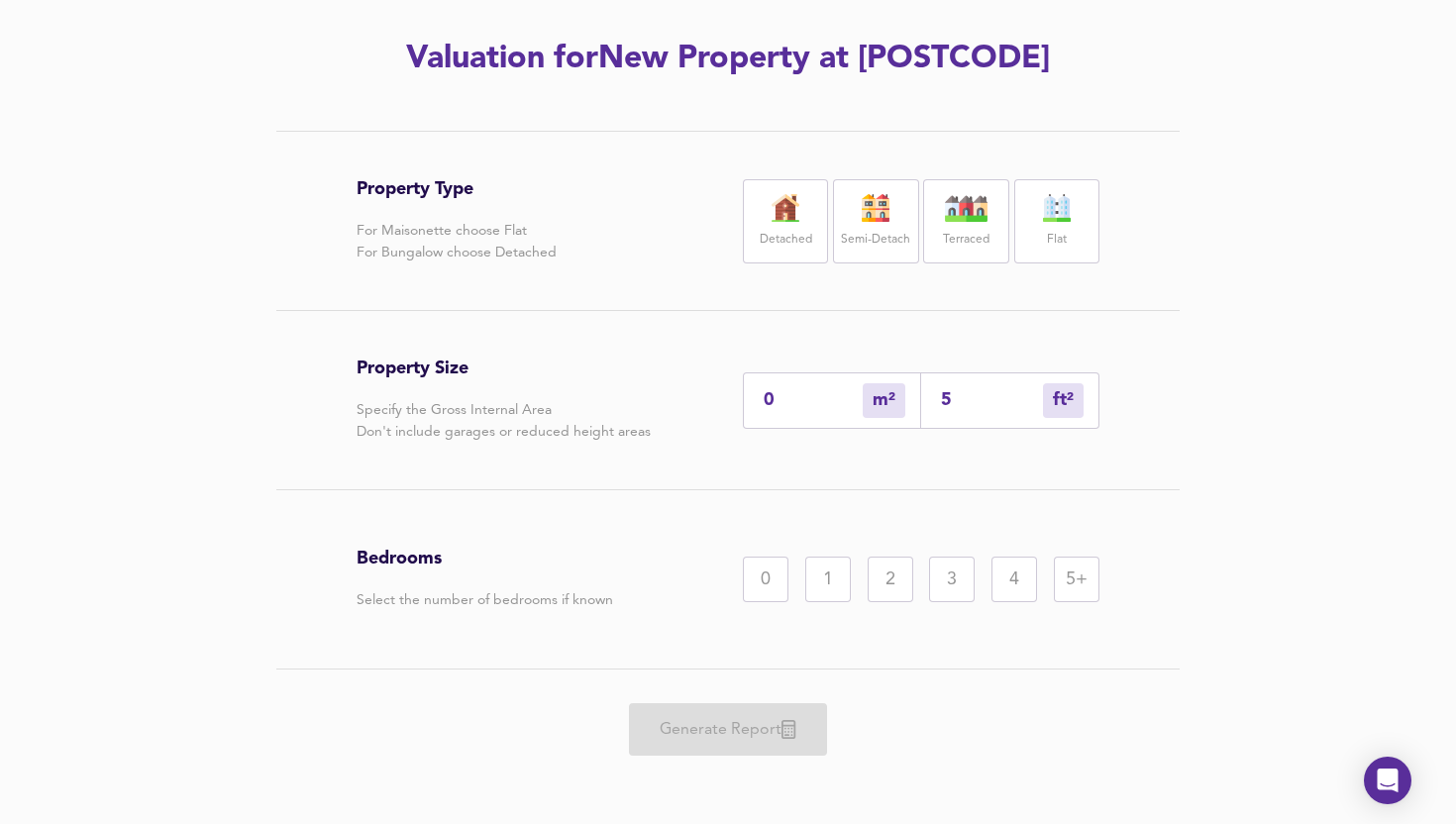 type on "5" 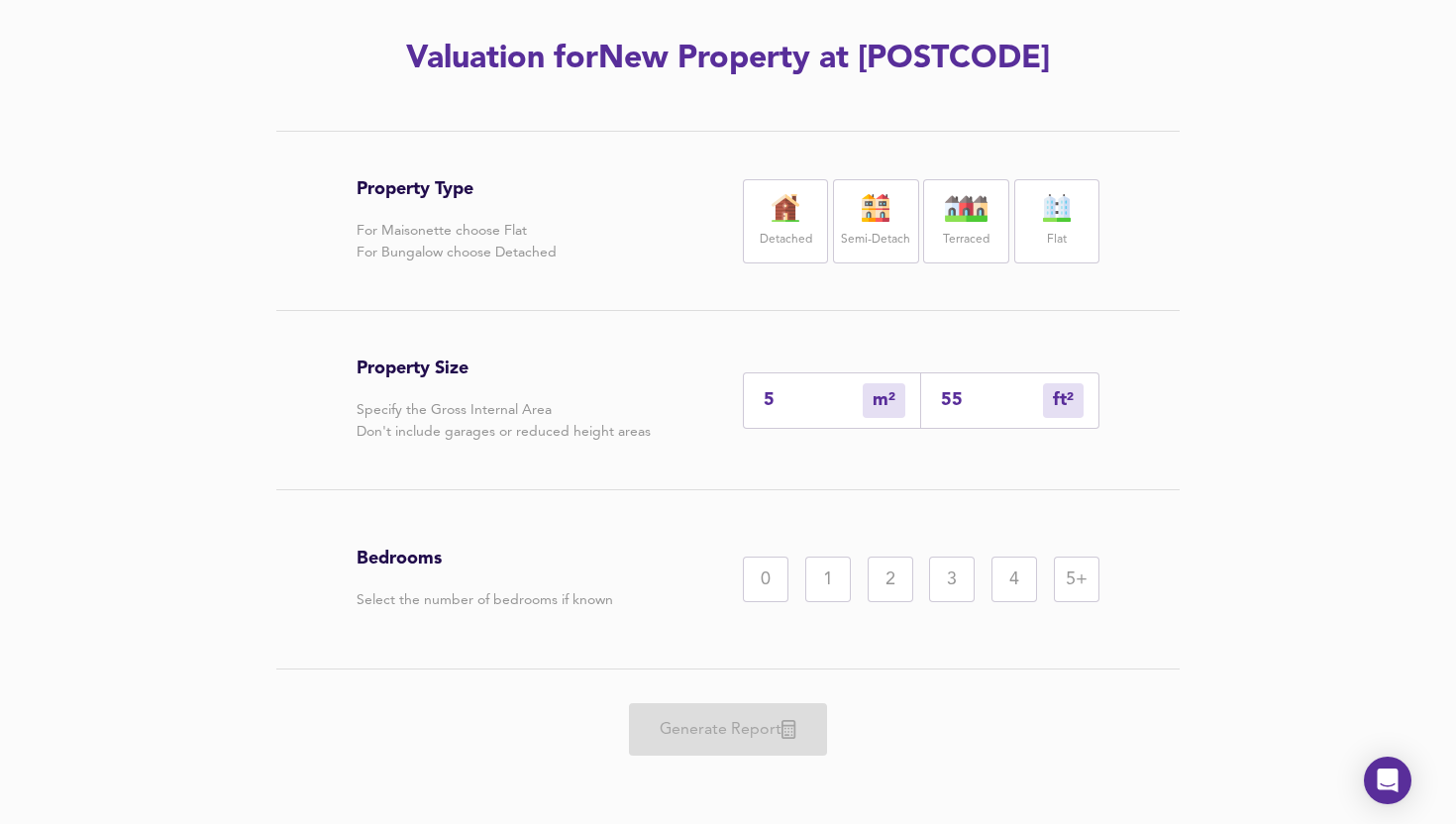 type on "51" 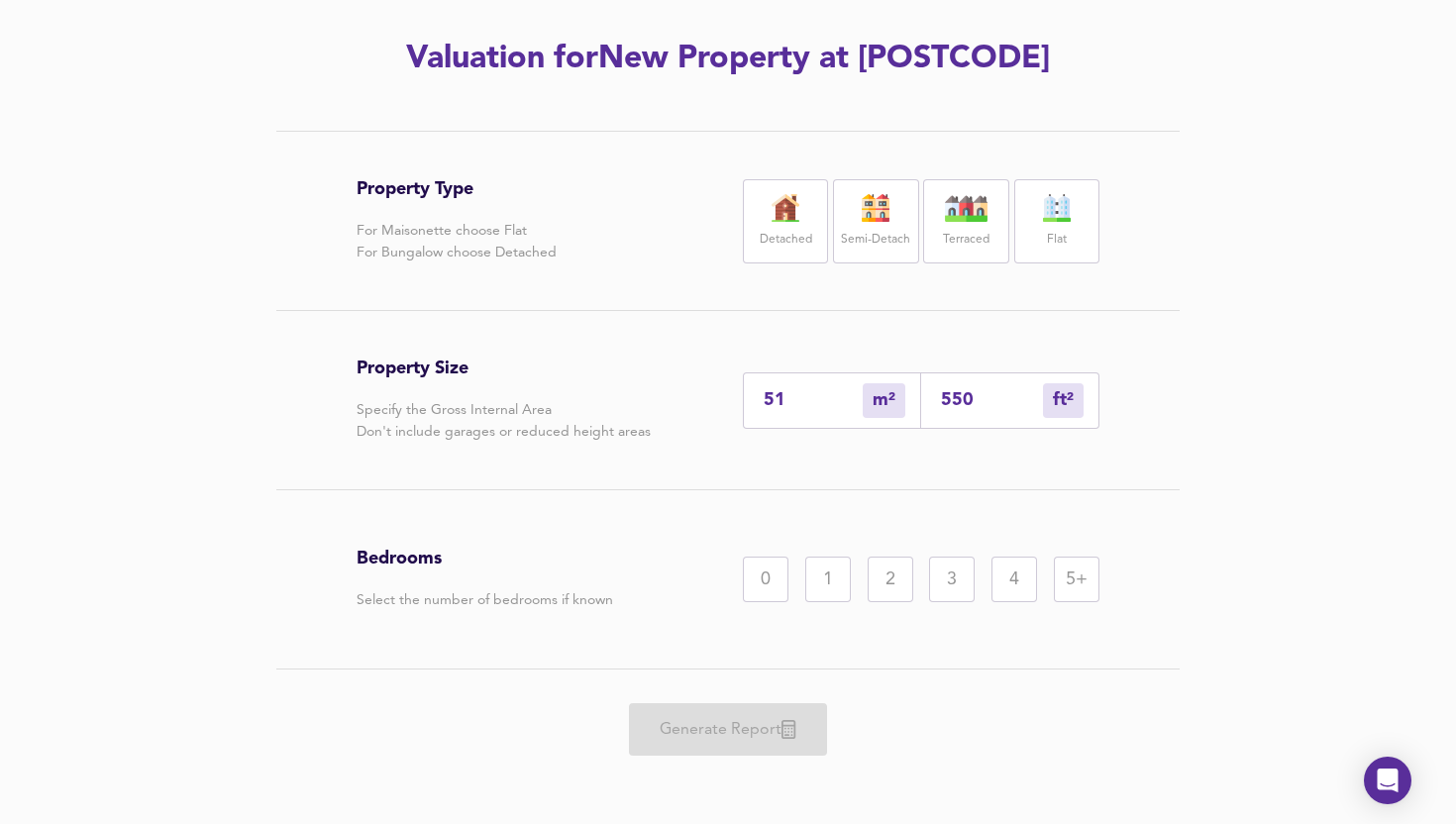 type on "550" 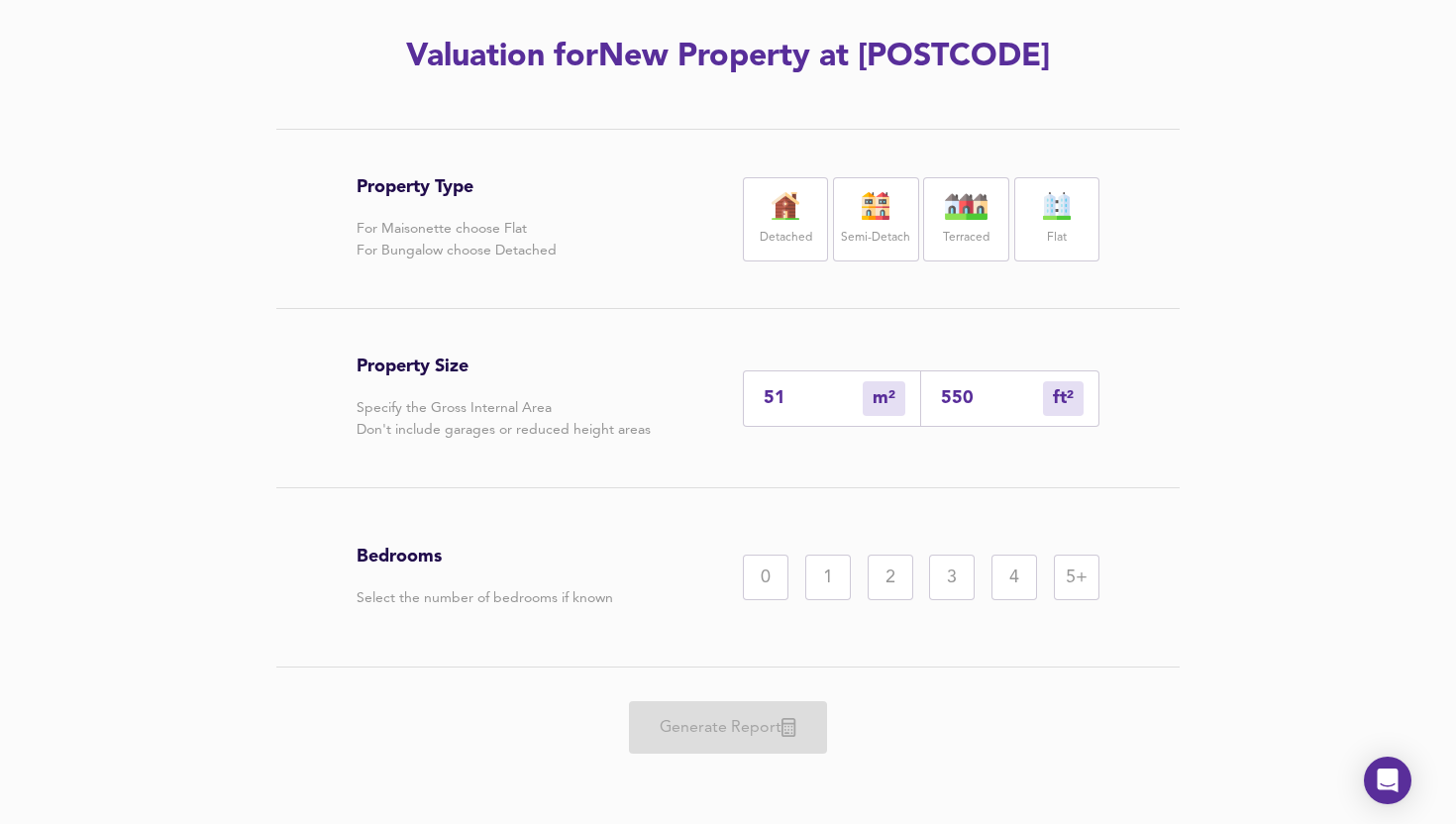 drag, startPoint x: 815, startPoint y: 590, endPoint x: 755, endPoint y: 677, distance: 105.68349 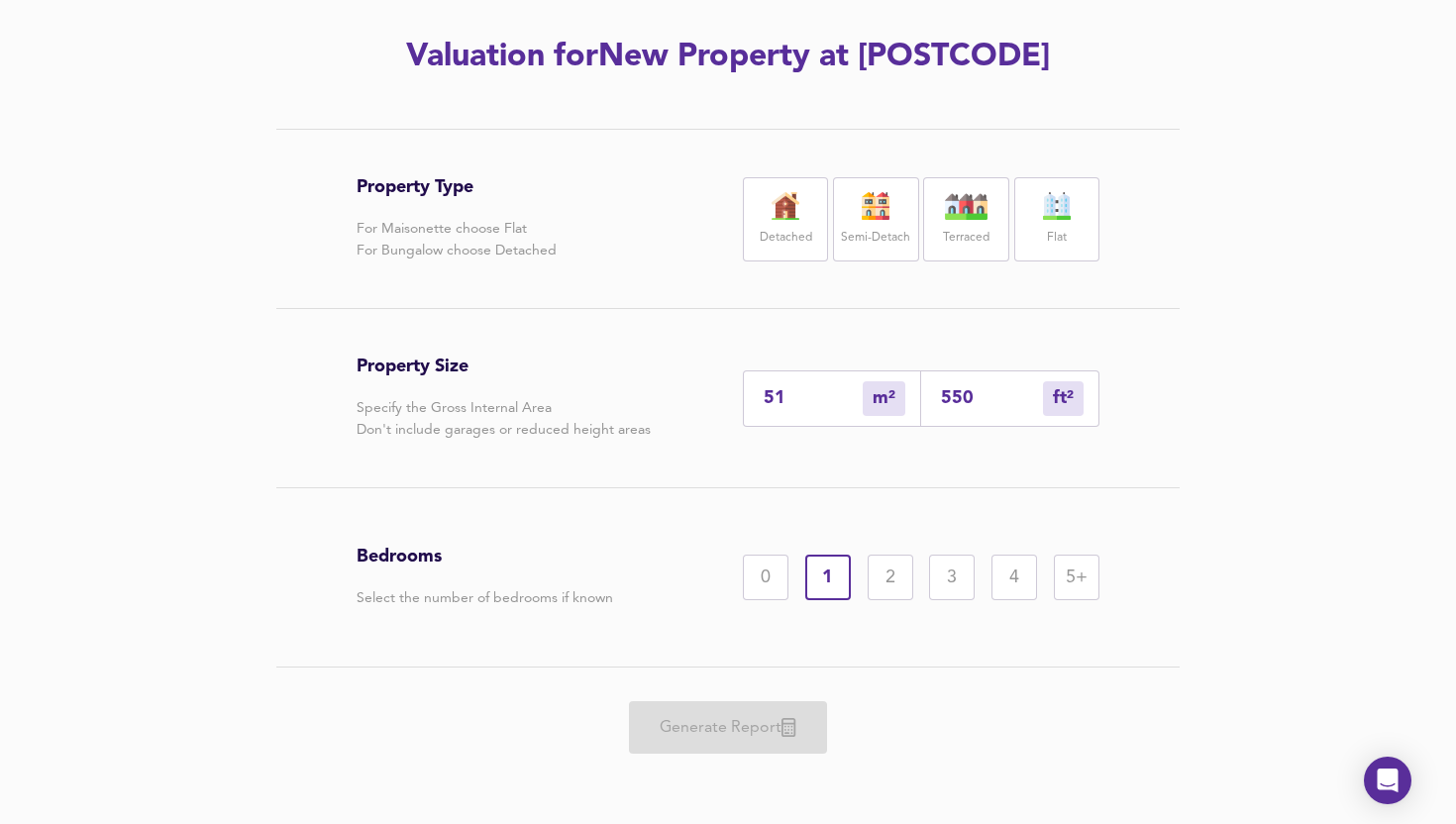 scroll, scrollTop: 260, scrollLeft: 0, axis: vertical 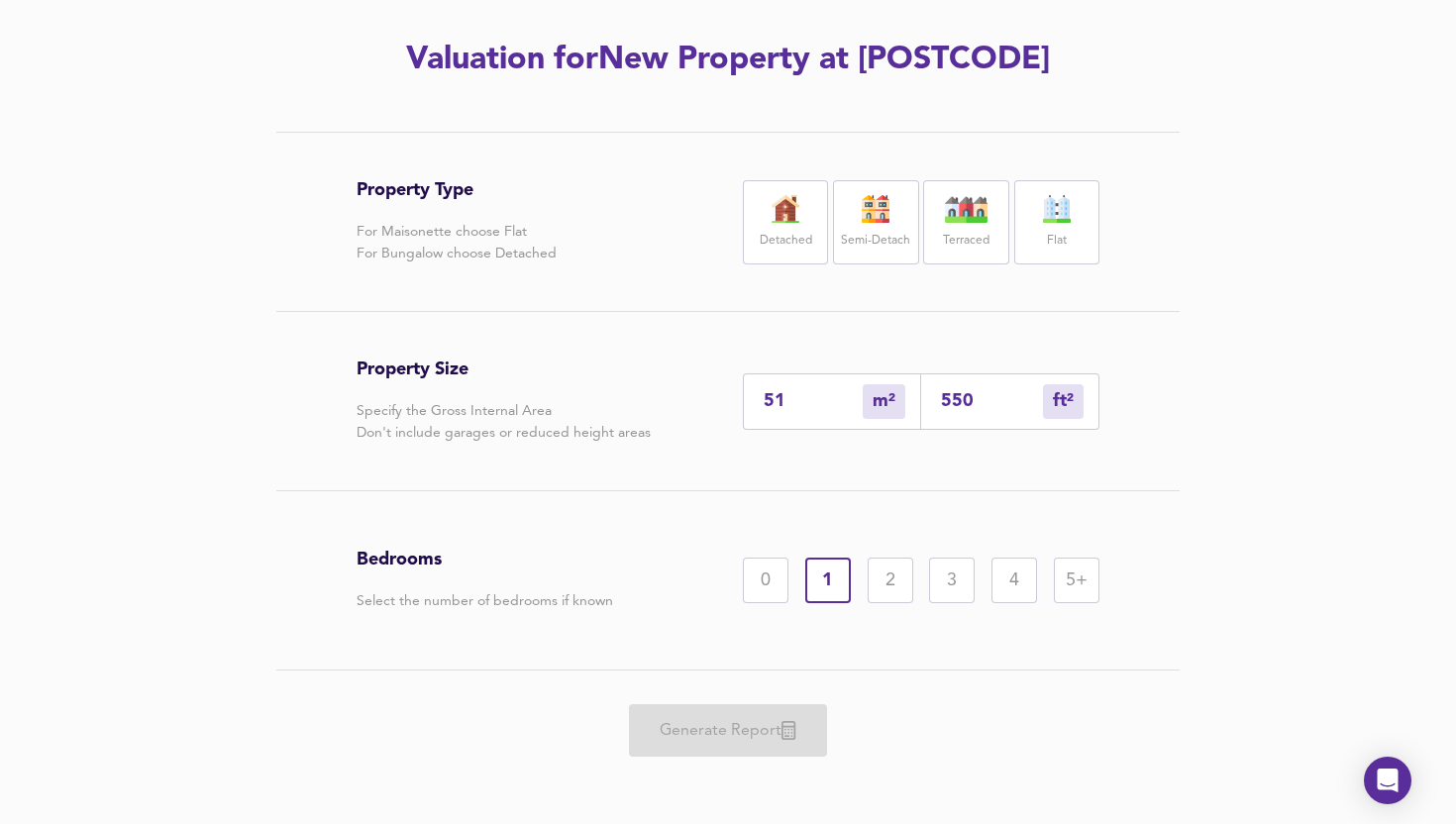 drag, startPoint x: 1032, startPoint y: 212, endPoint x: 1028, endPoint y: 222, distance: 10.77033 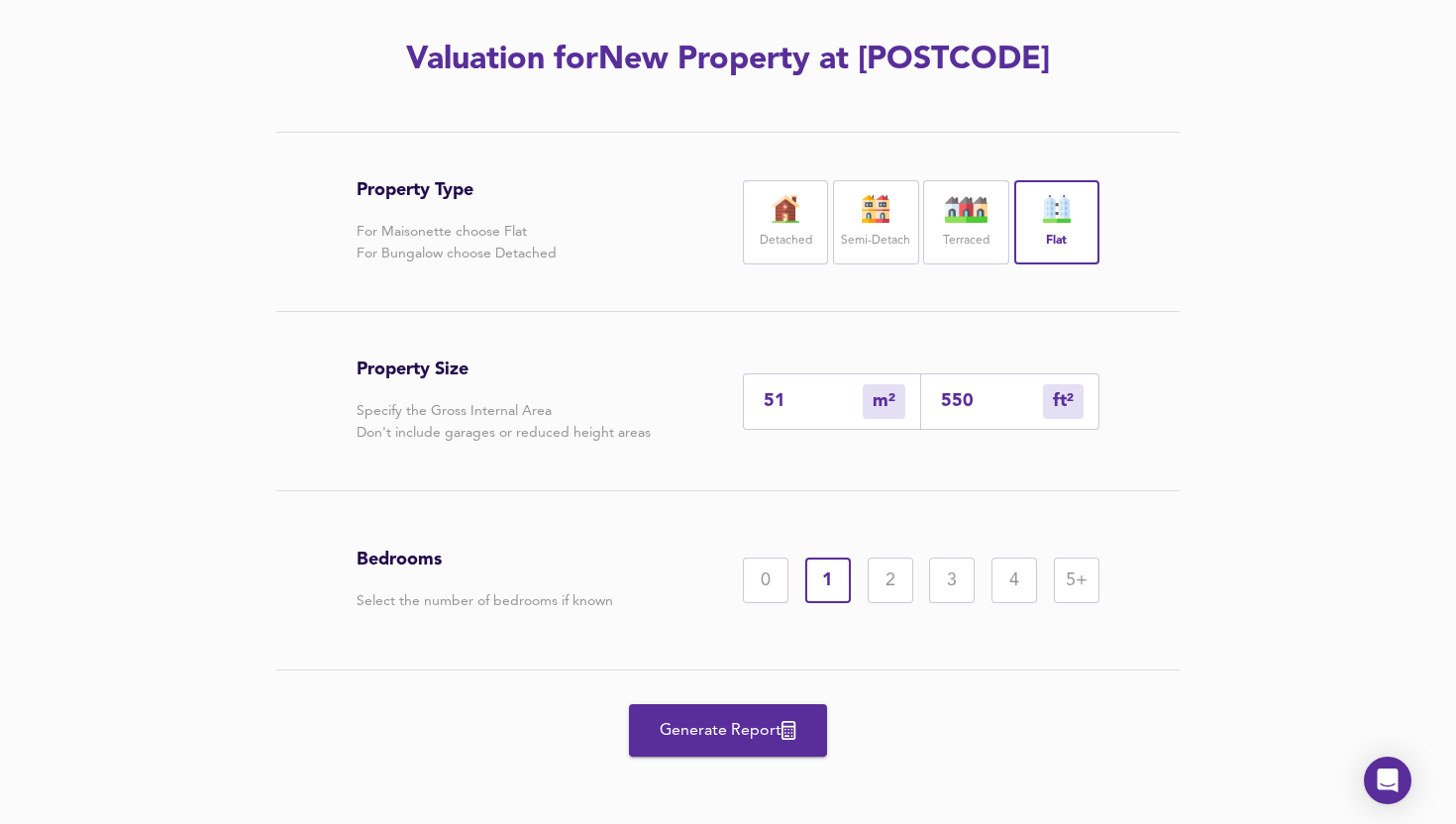 drag, startPoint x: 712, startPoint y: 732, endPoint x: 728, endPoint y: 686, distance: 48.703183 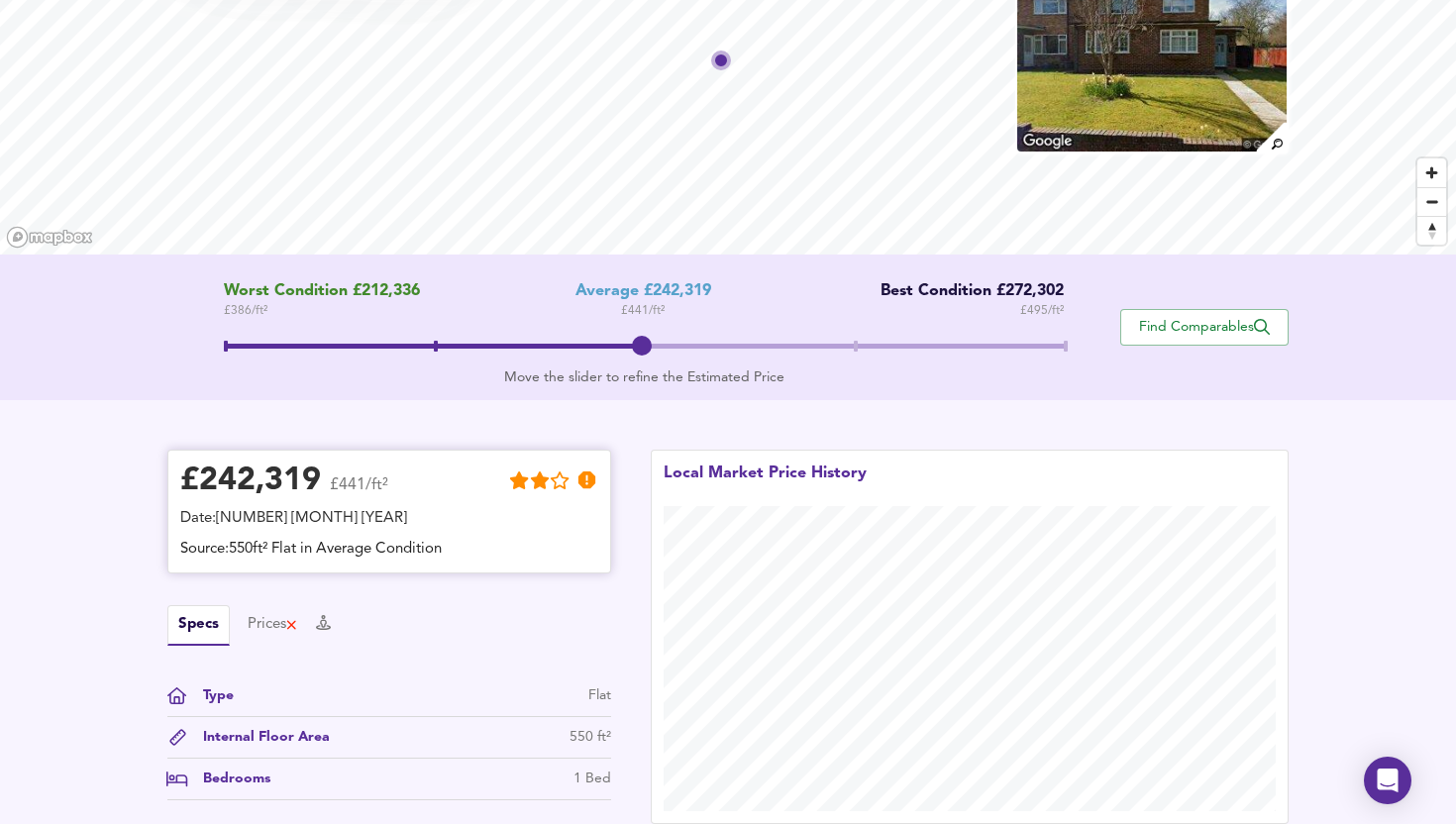 scroll, scrollTop: 163, scrollLeft: 0, axis: vertical 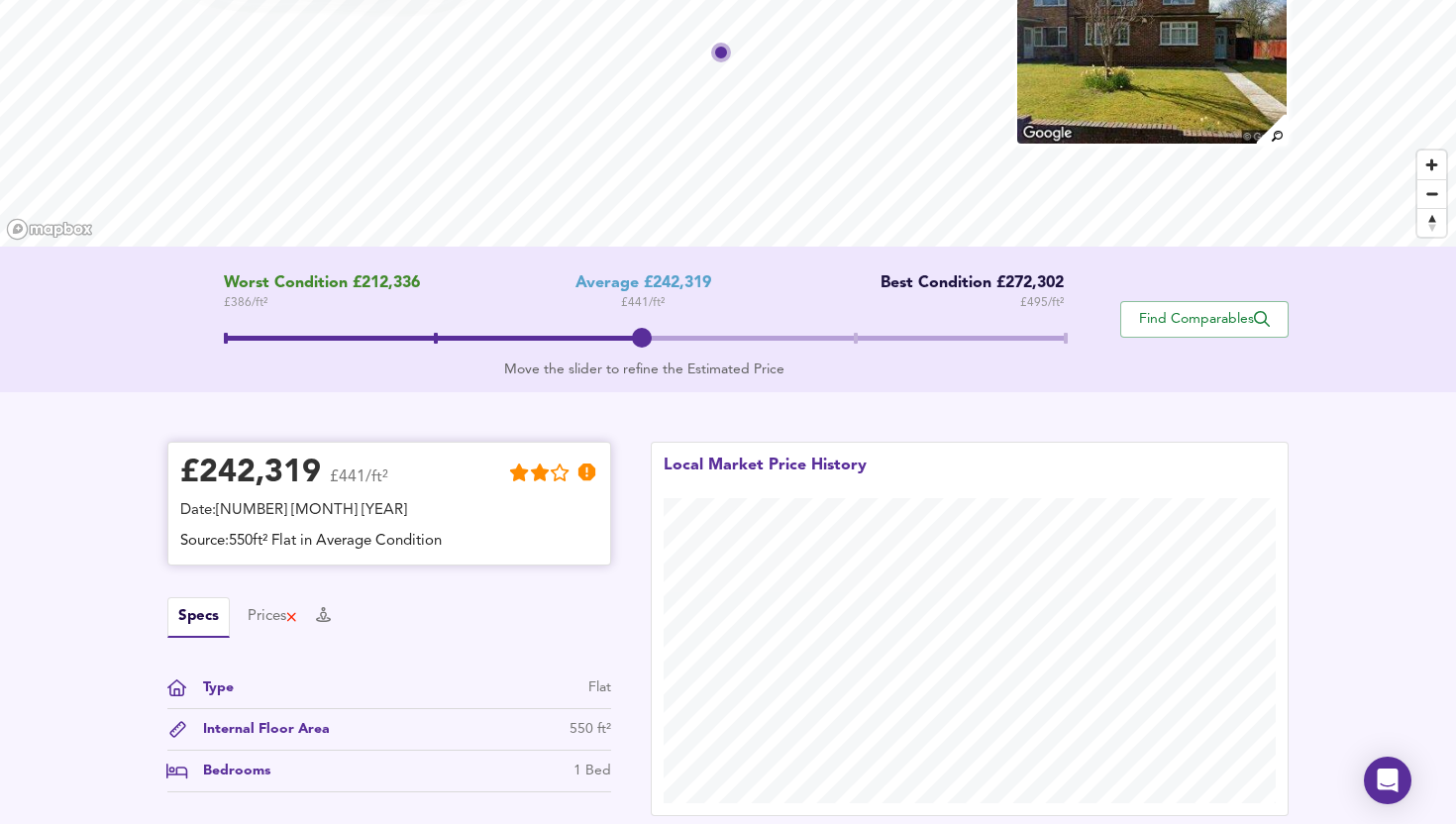 click 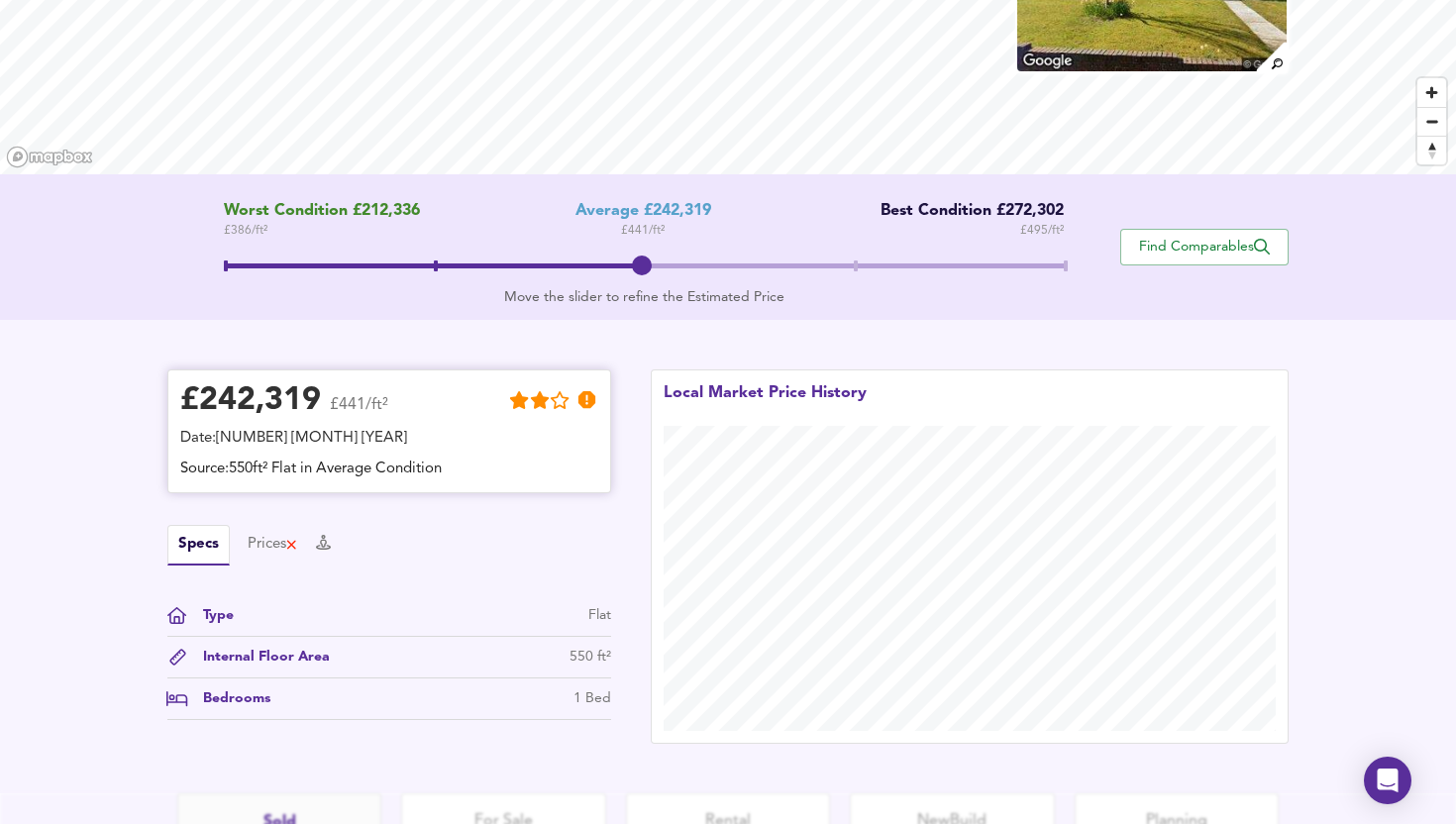scroll, scrollTop: 245, scrollLeft: 0, axis: vertical 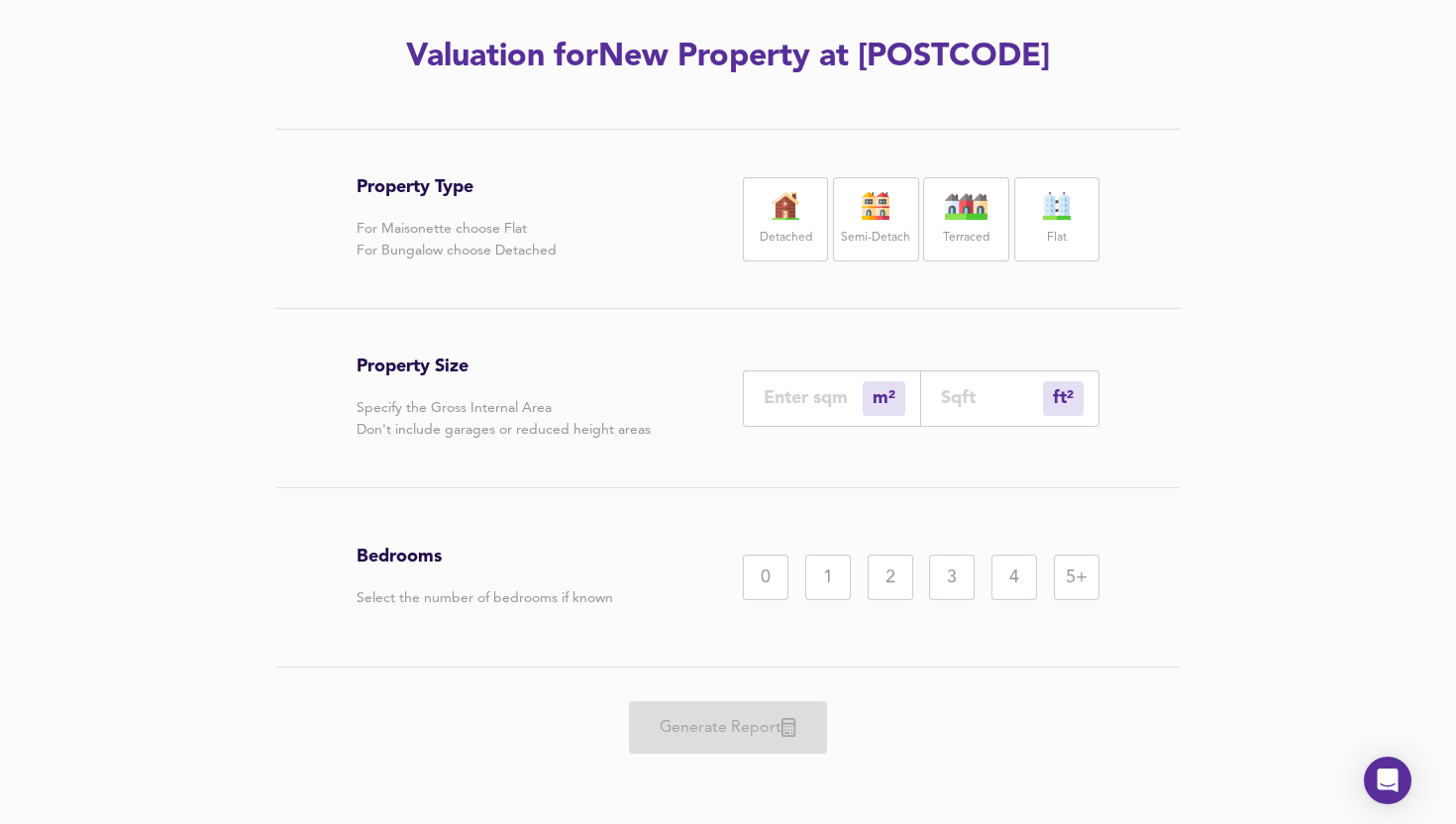 type 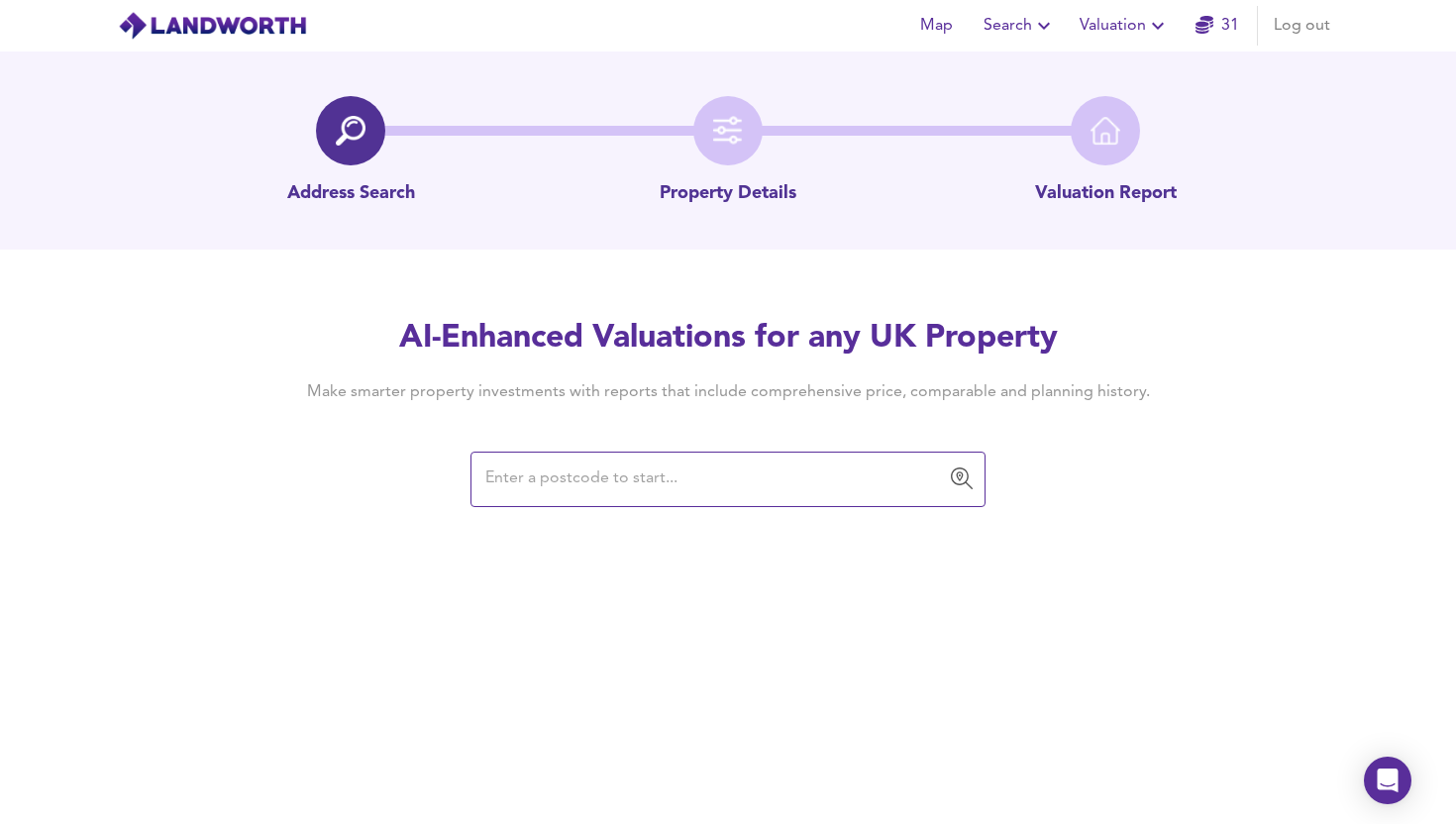 scroll, scrollTop: 0, scrollLeft: 0, axis: both 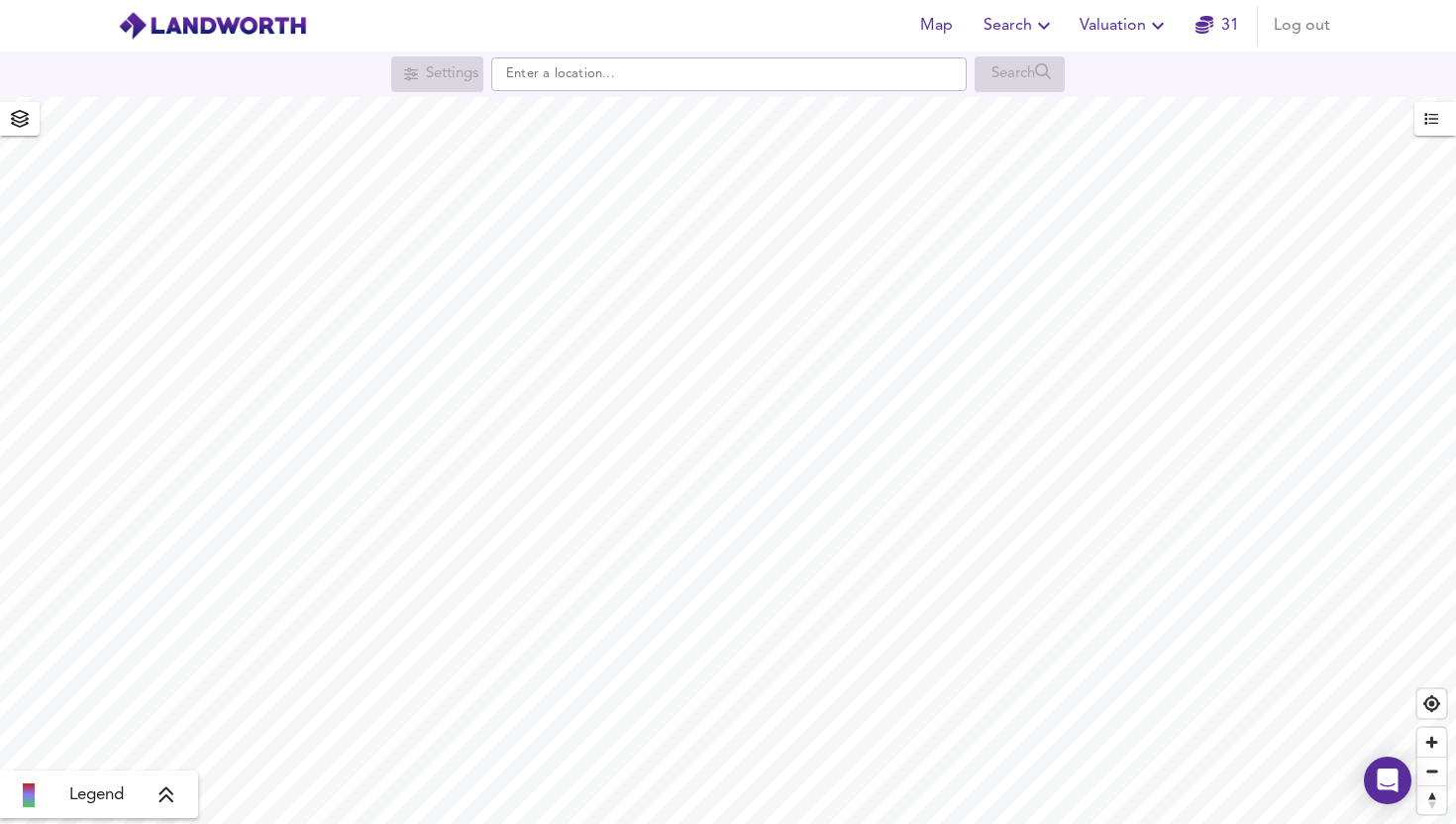drag, startPoint x: 1089, startPoint y: 4, endPoint x: 1100, endPoint y: 21, distance: 20.248457 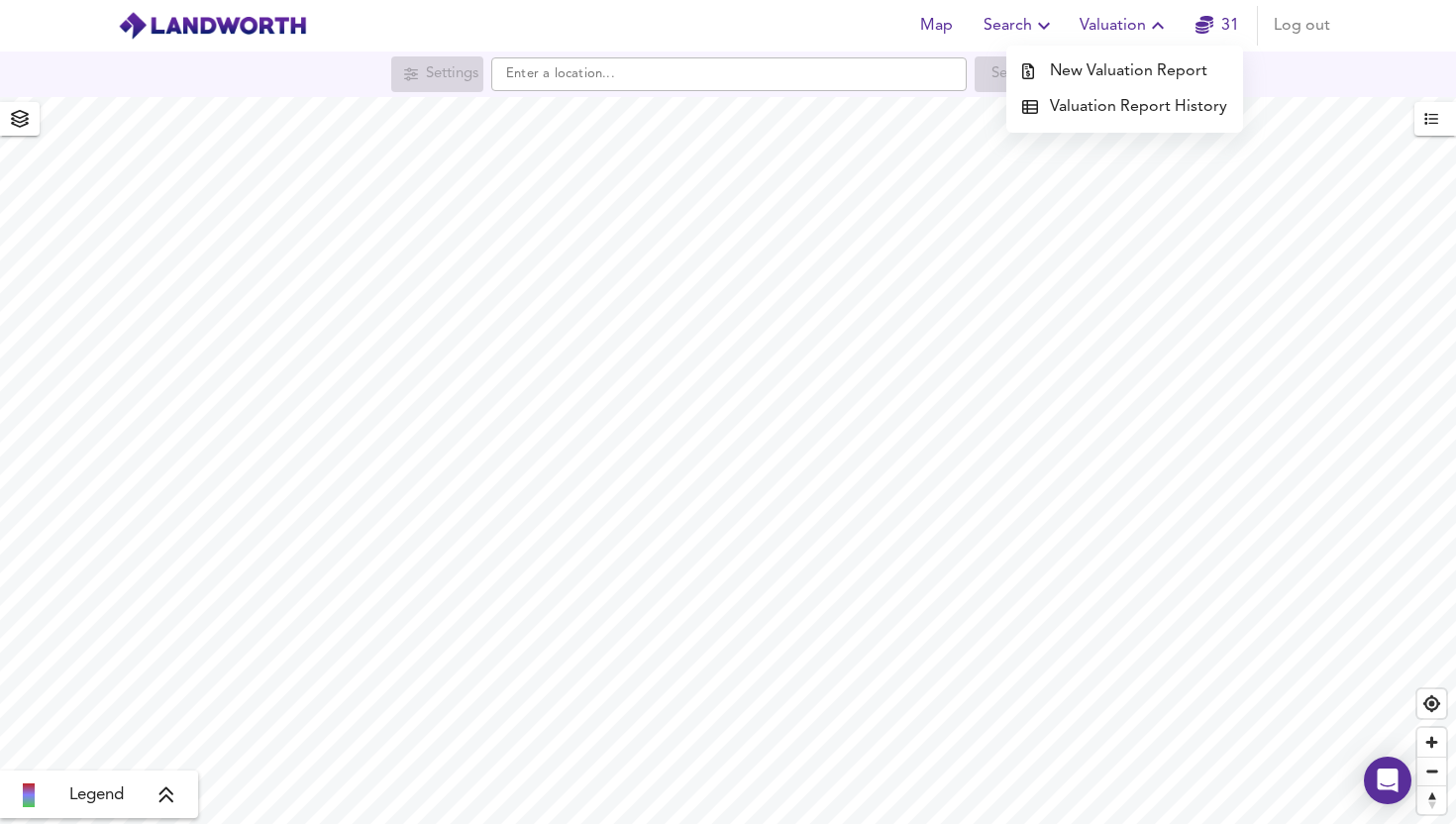 click on "Valuation Report History" at bounding box center [1124, 107] 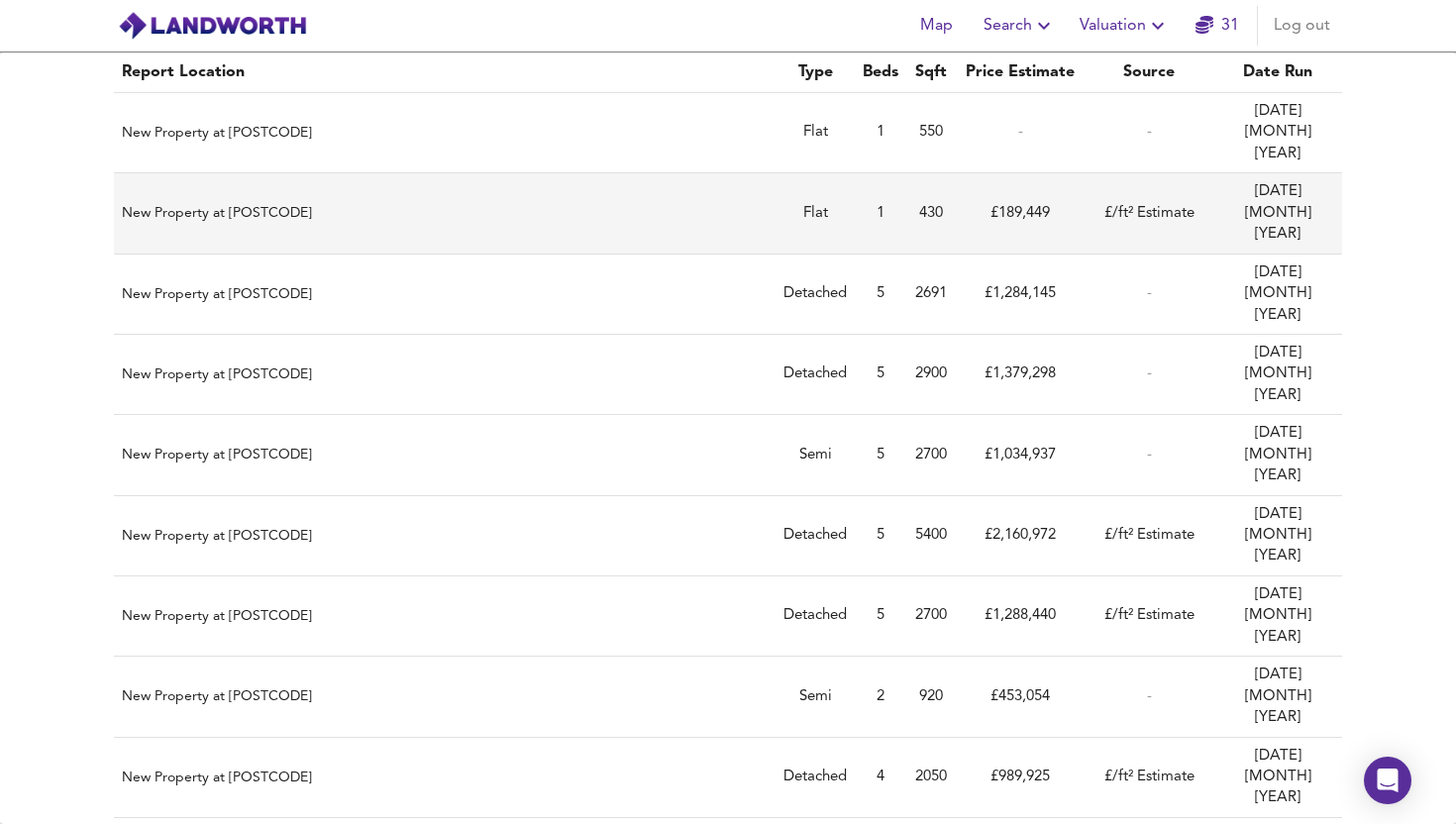 click on "New Property at [POSTCODE]" at bounding box center (445, 213) 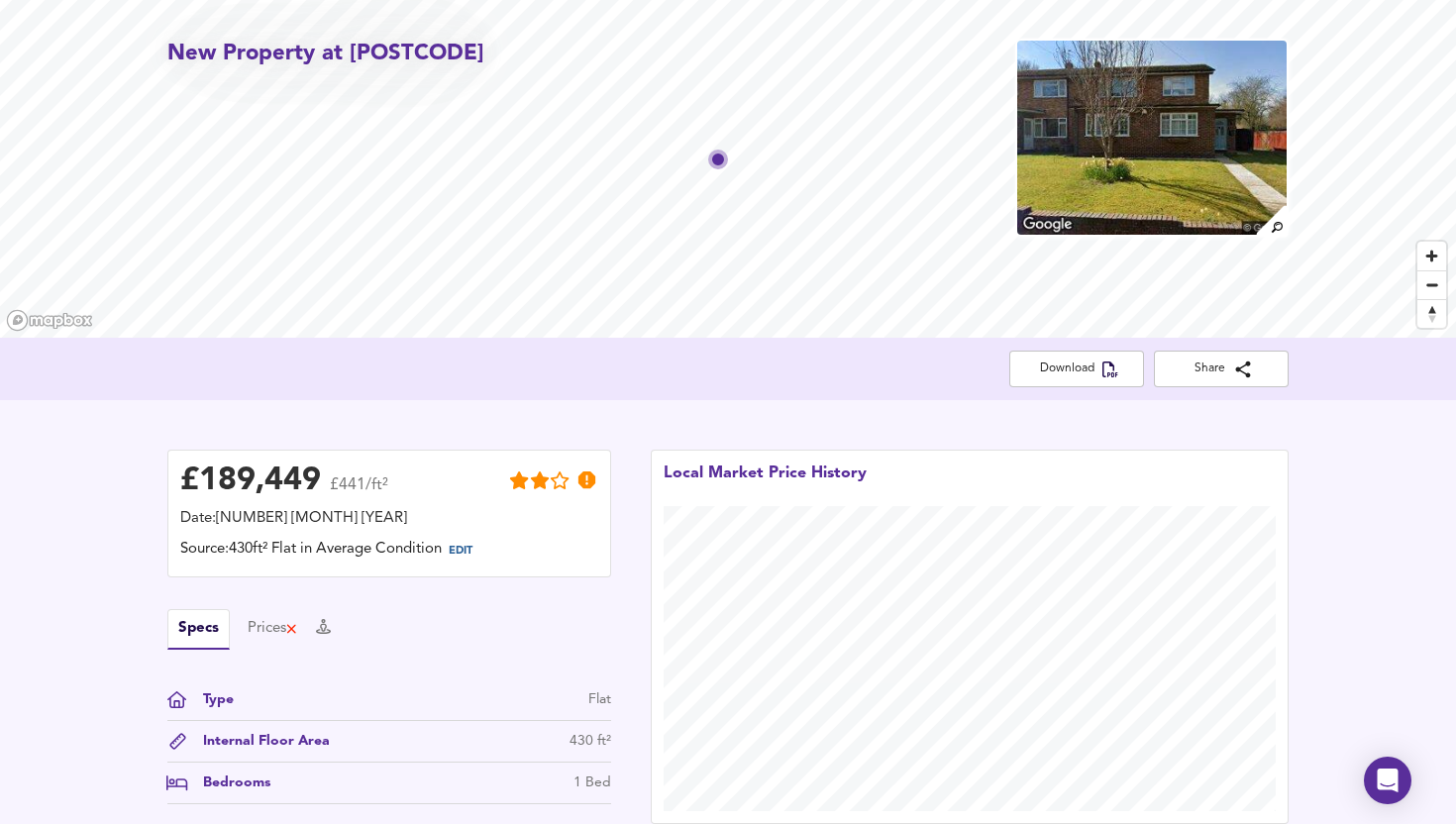 scroll, scrollTop: 0, scrollLeft: 0, axis: both 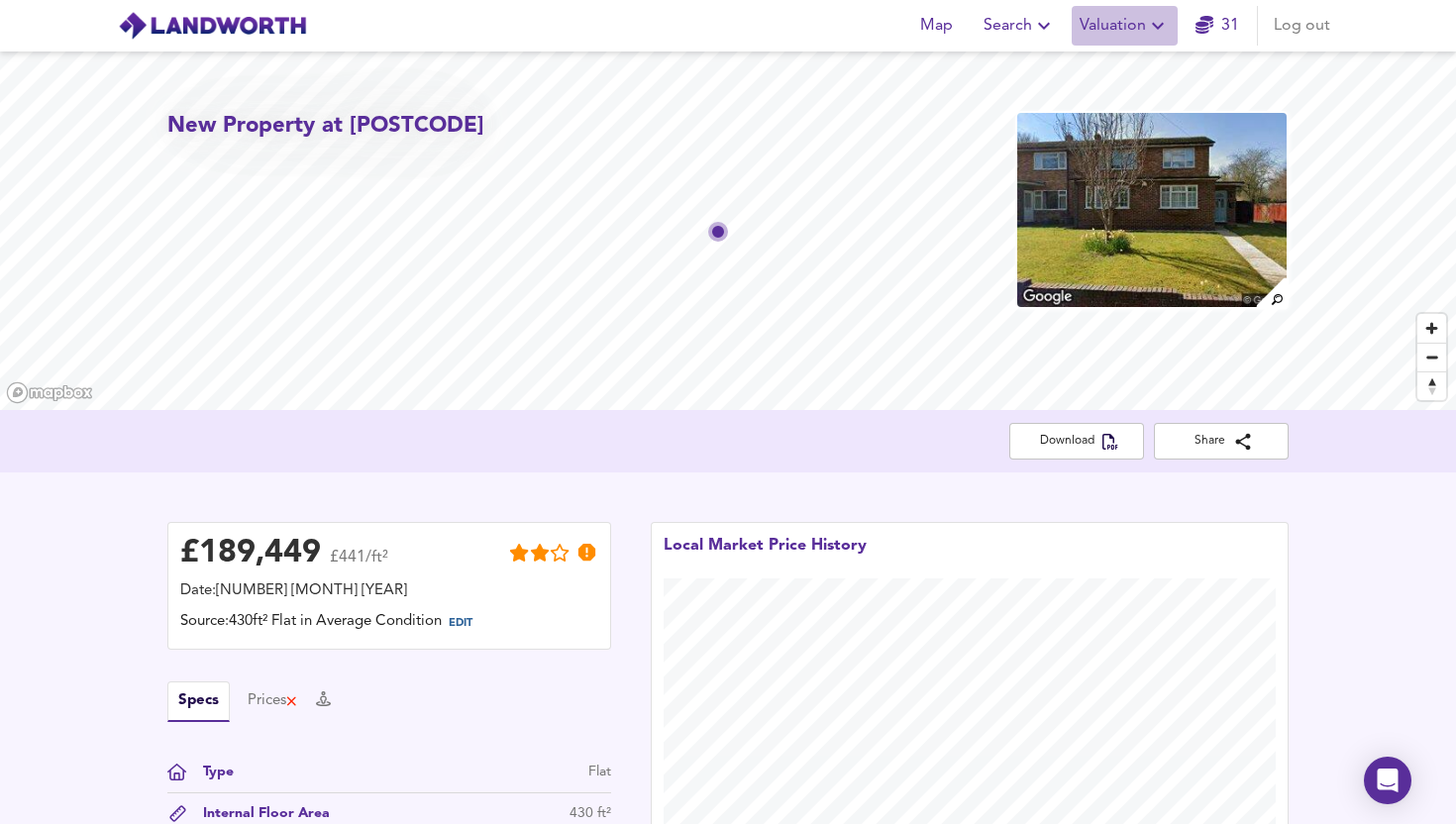 click on "Valuation" at bounding box center (1124, 26) 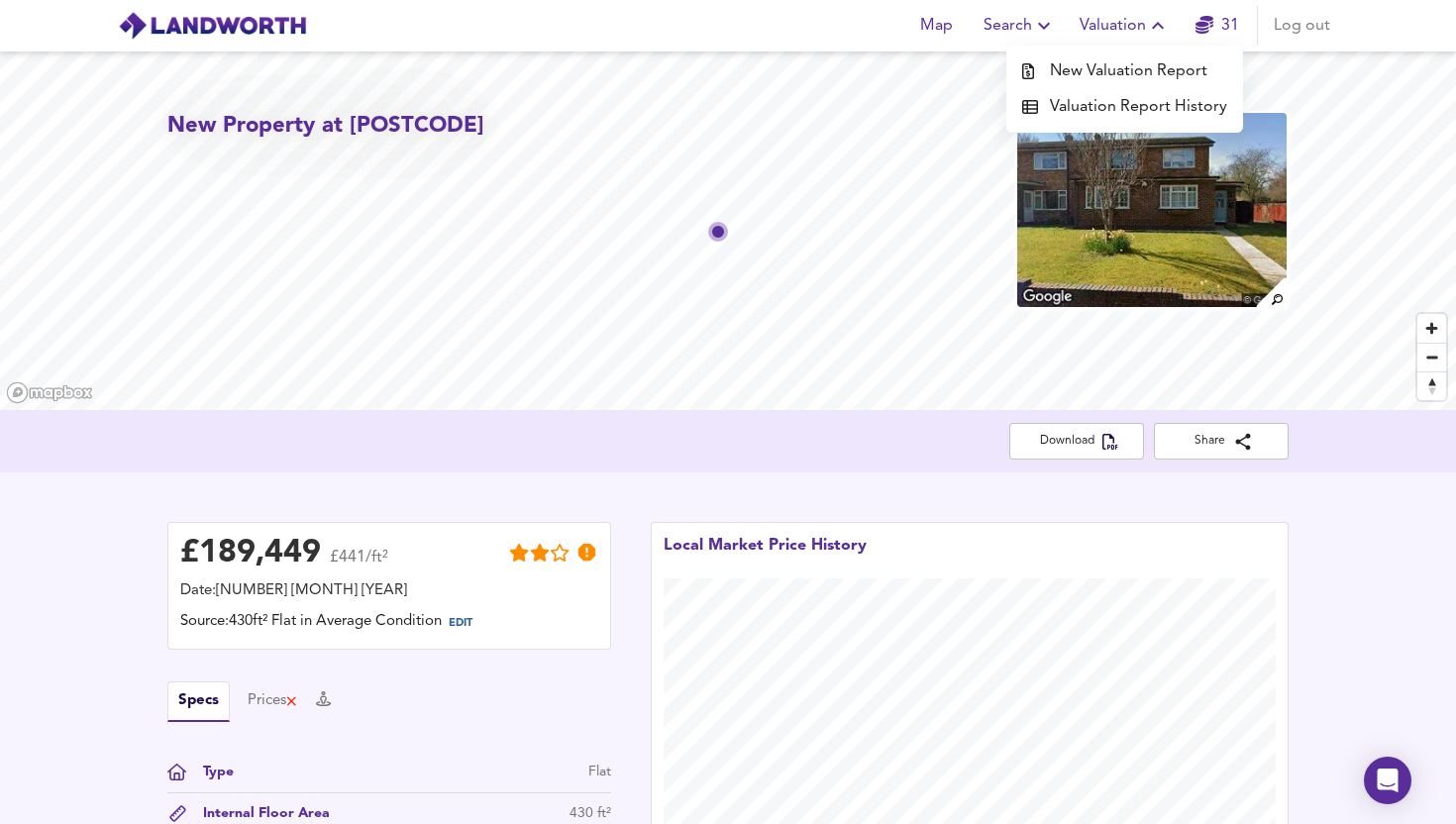 scroll, scrollTop: 2, scrollLeft: 0, axis: vertical 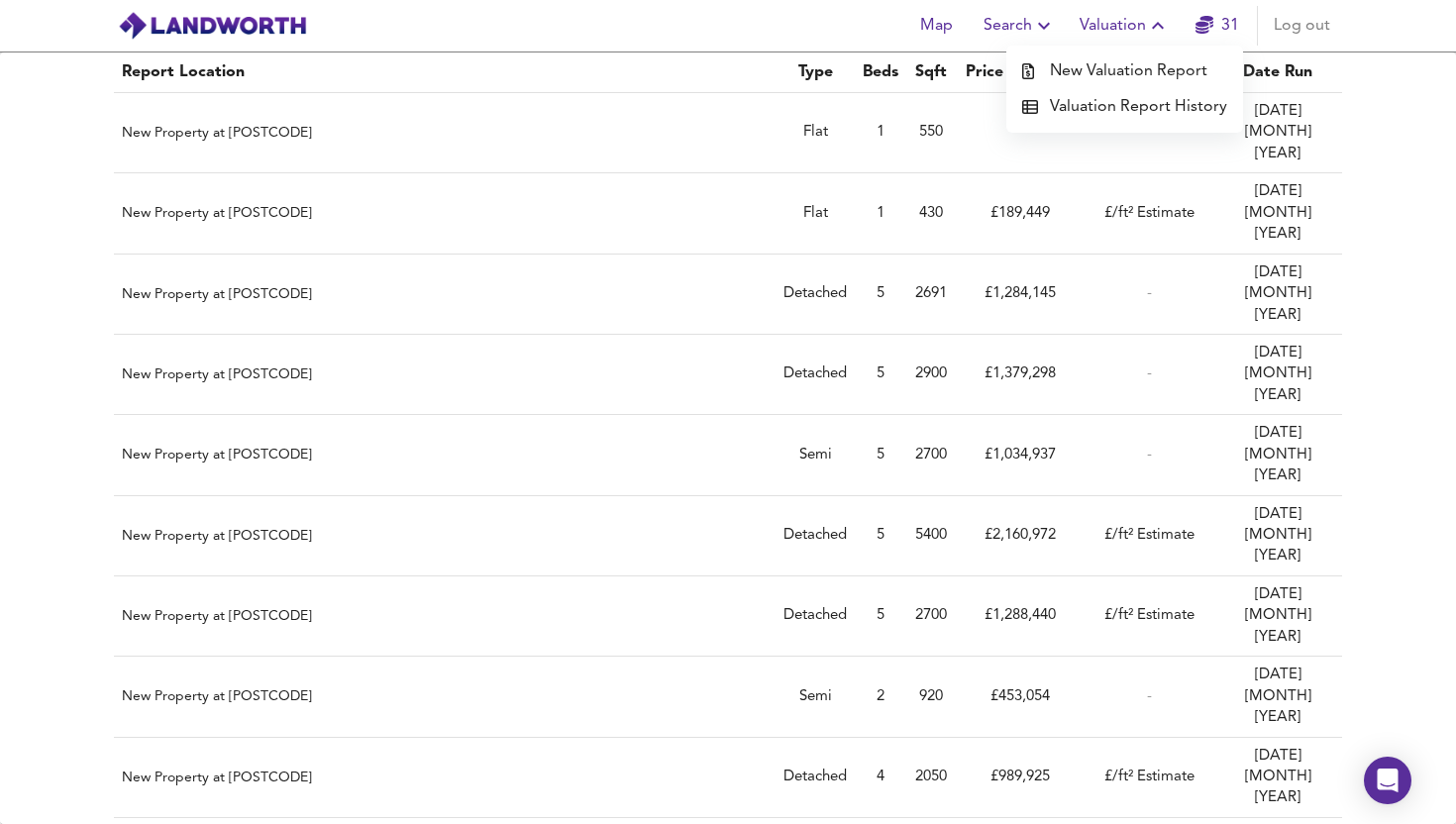 click on "Valuation" at bounding box center [1124, 26] 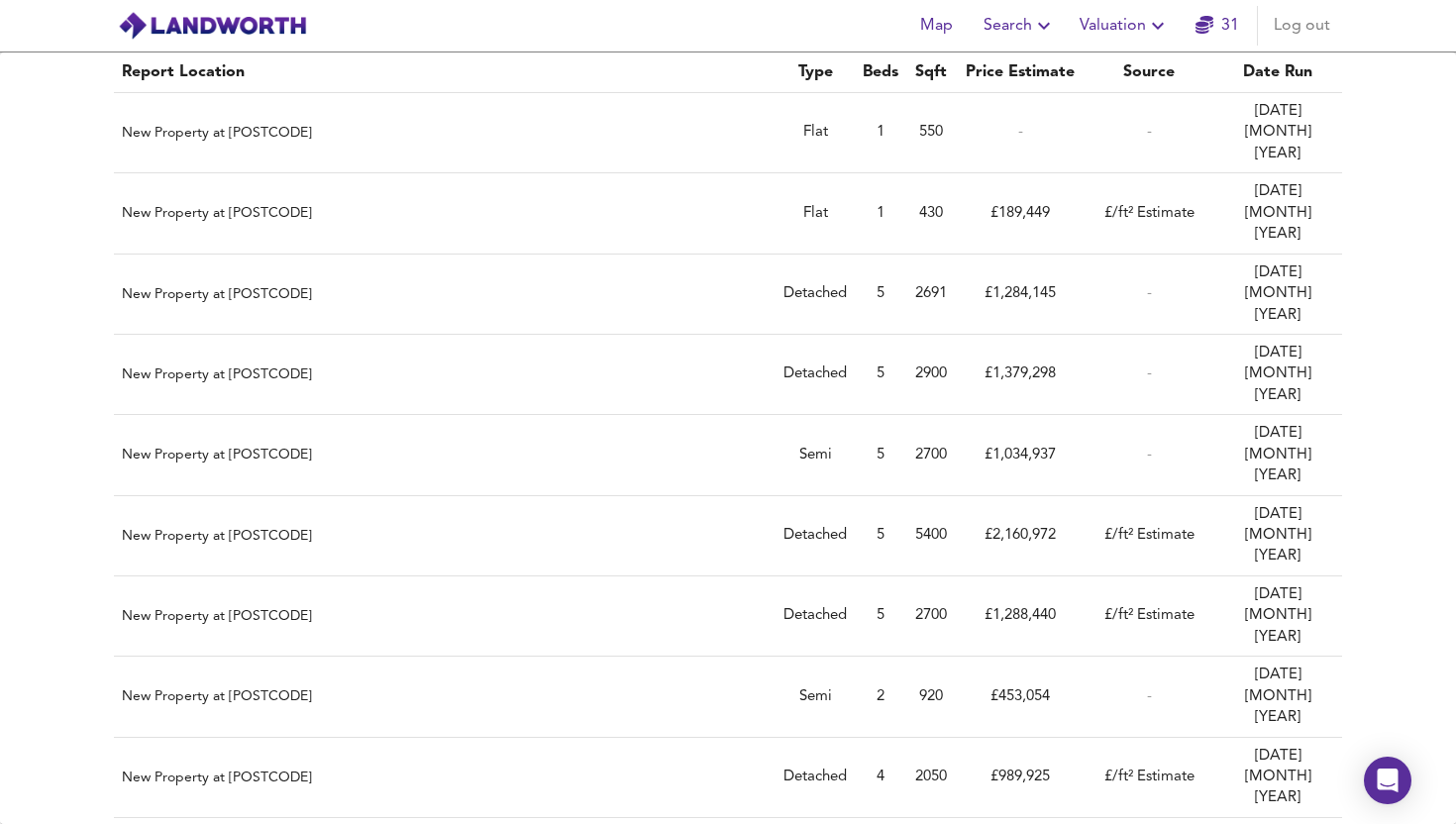 click on "Valuation" at bounding box center (1124, 26) 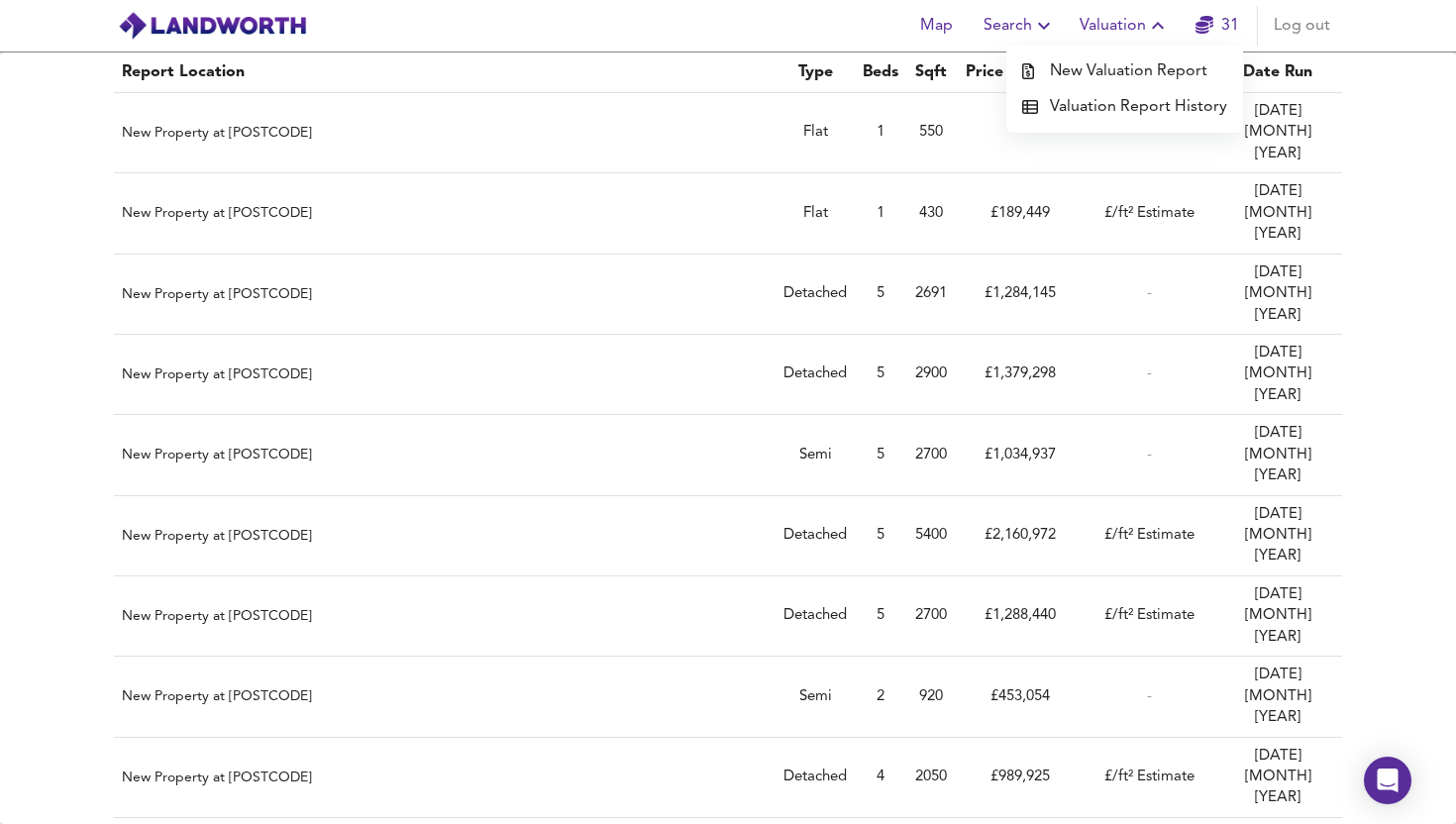 click on "New Valuation Report" at bounding box center (1124, 71) 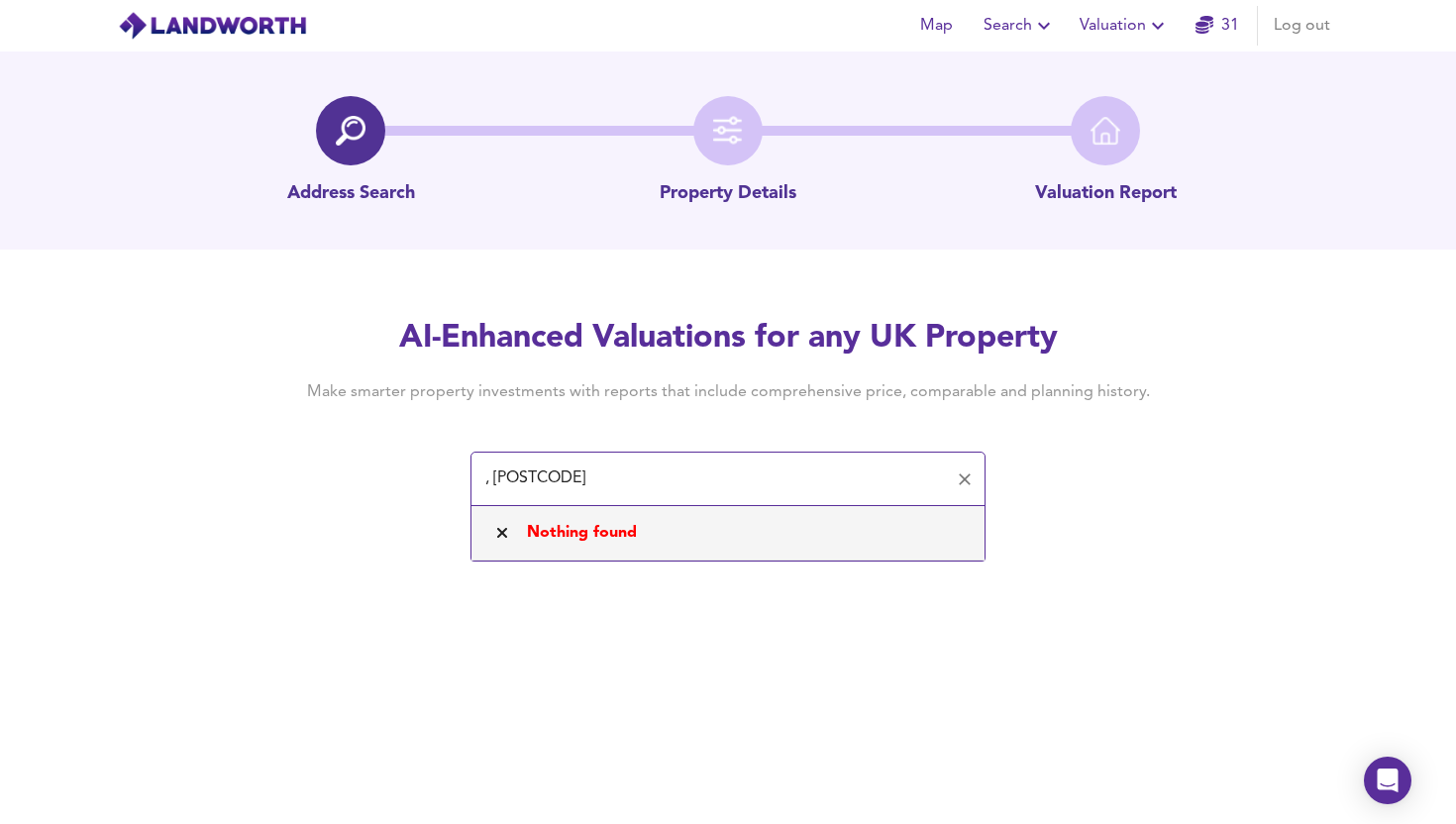 drag, startPoint x: 495, startPoint y: 481, endPoint x: 466, endPoint y: 482, distance: 29.017236 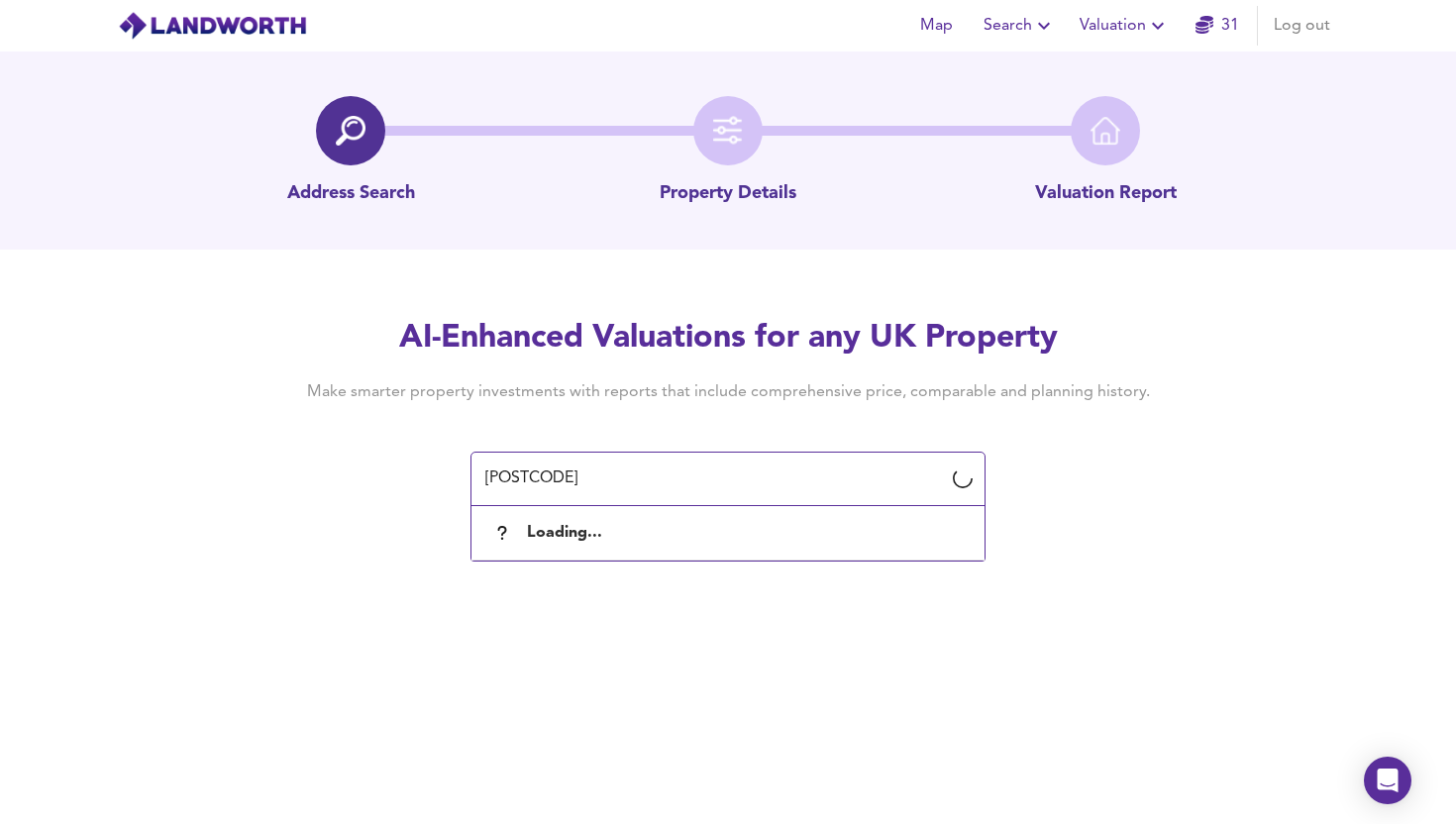 type on "[POSTCODE]" 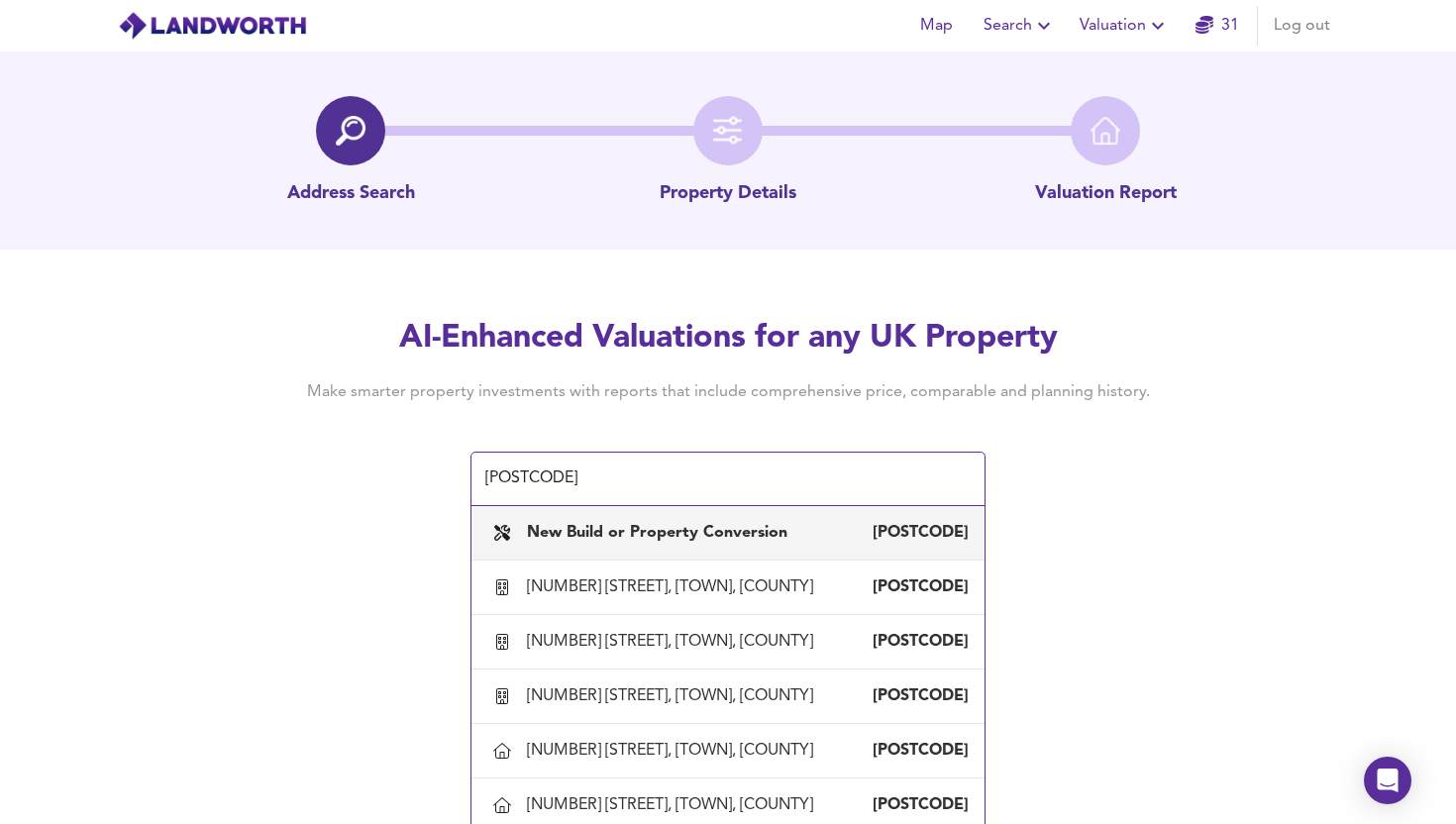click on "New Build or Property Conversion" at bounding box center [657, 533] 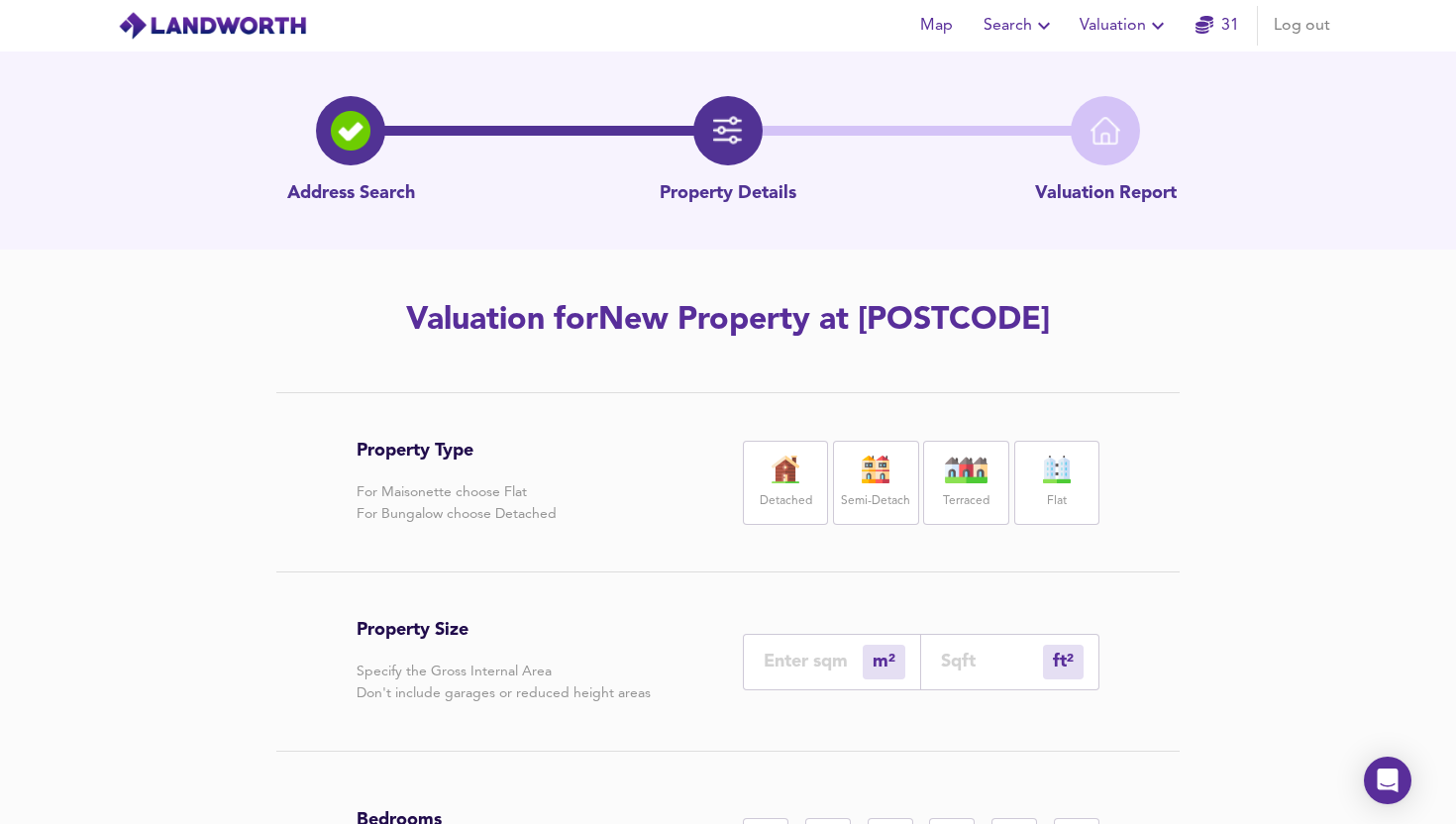 drag, startPoint x: 1065, startPoint y: 490, endPoint x: 1042, endPoint y: 504, distance: 26.925824 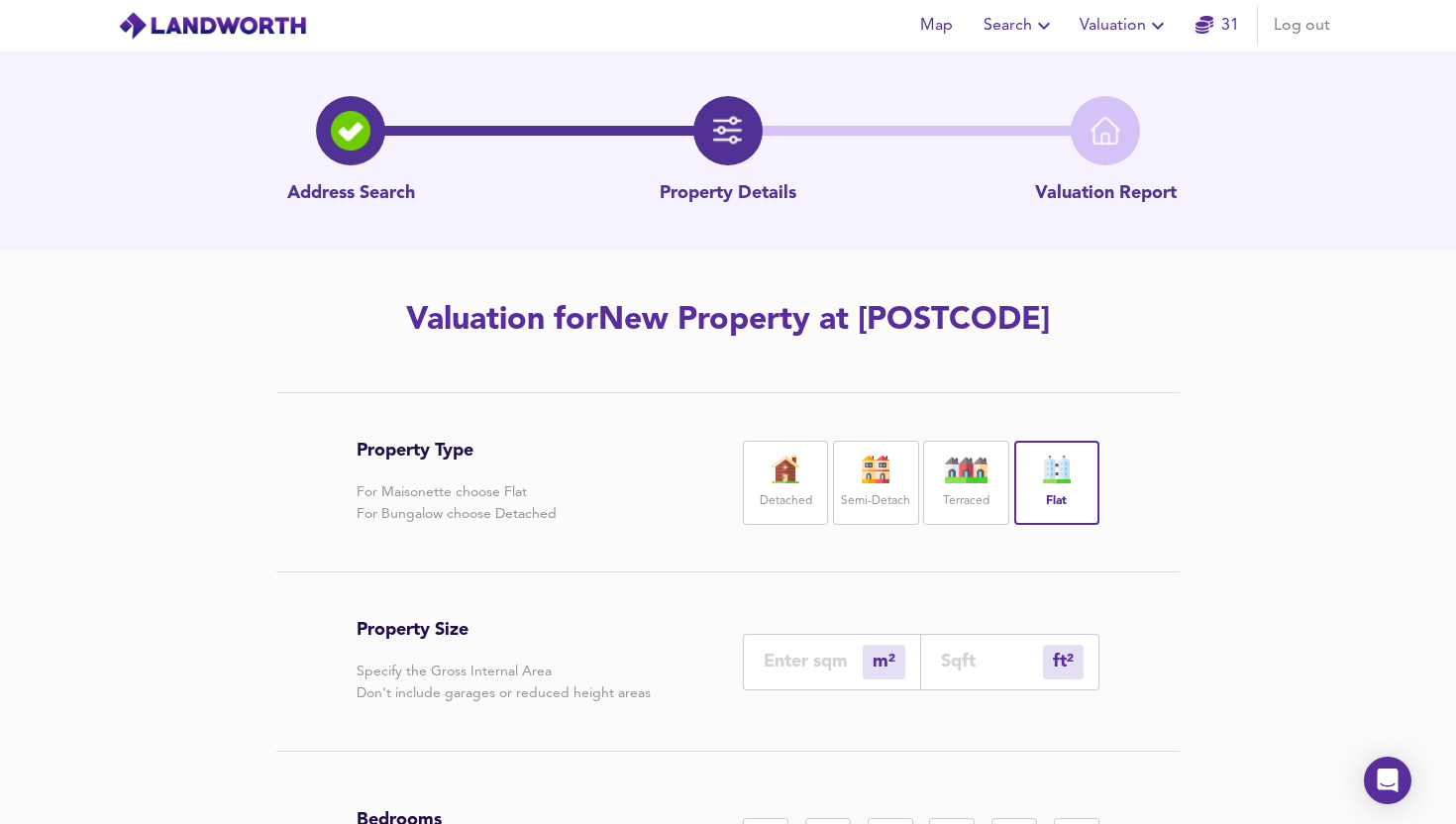 click on "Property Size Specify the Gross Internal Area Don't include garages or reduced height areas m² sqm ft² sqft" at bounding box center (728, 662) 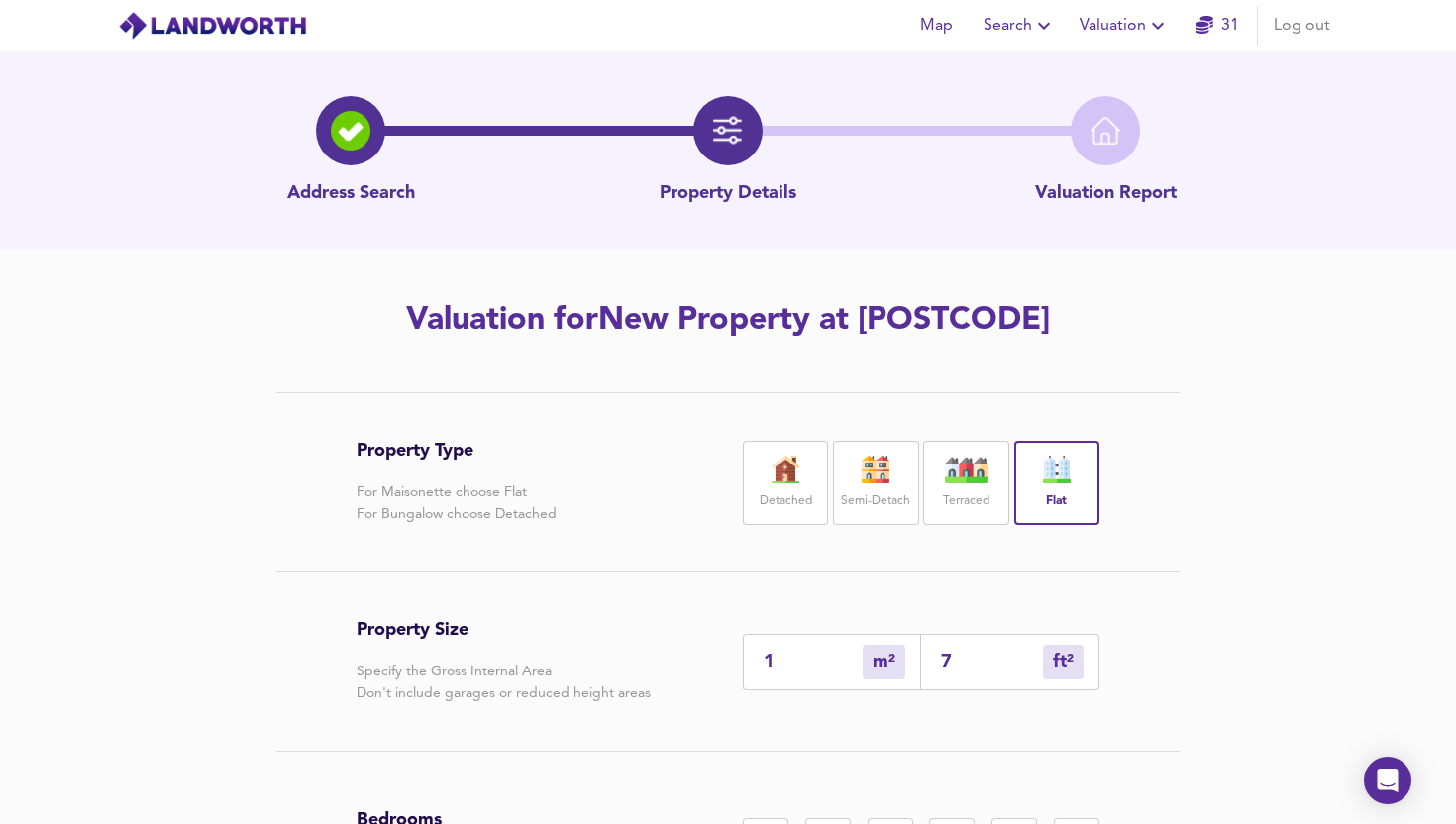 type on "7" 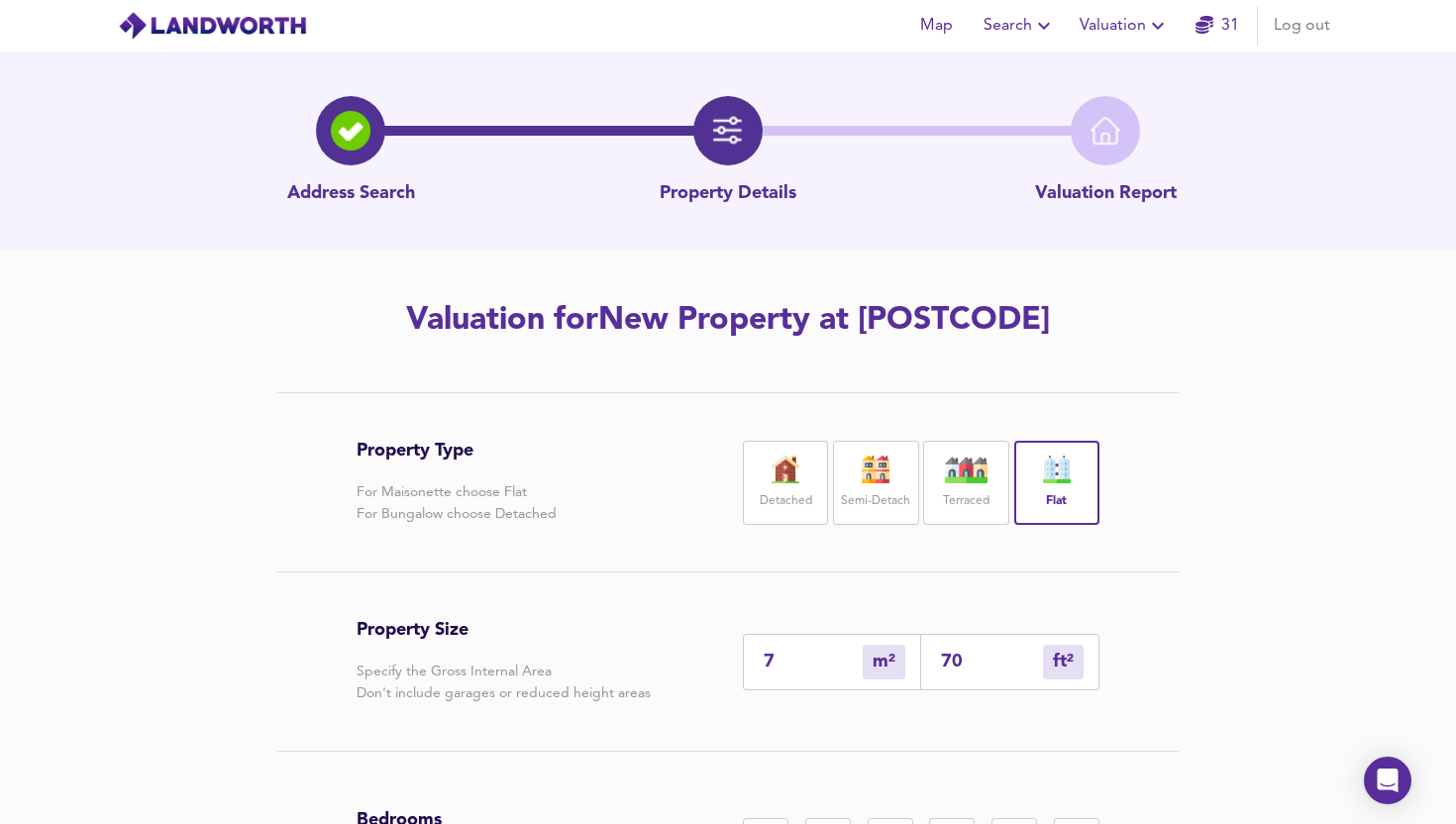 type on "65" 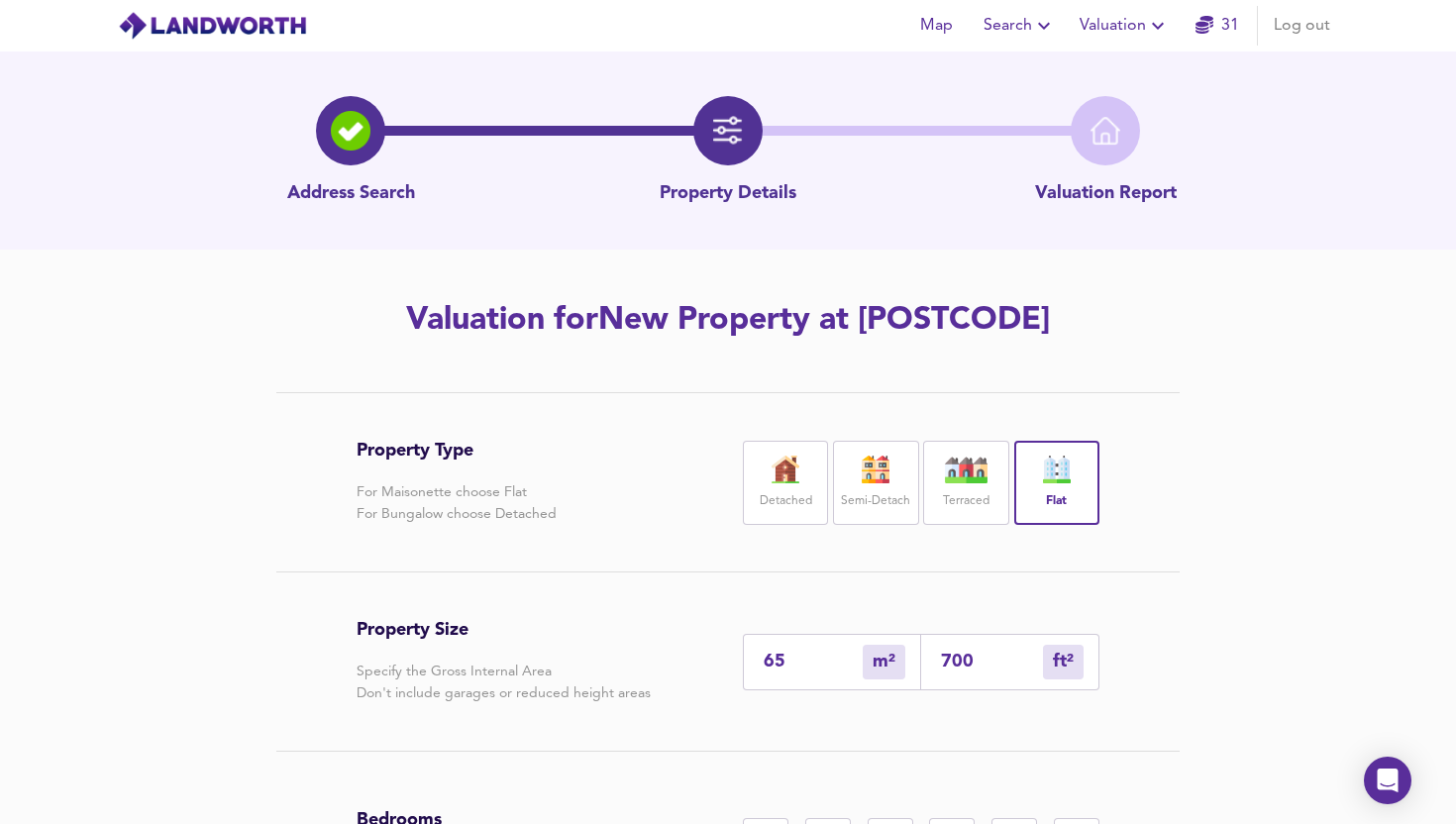 type on "700" 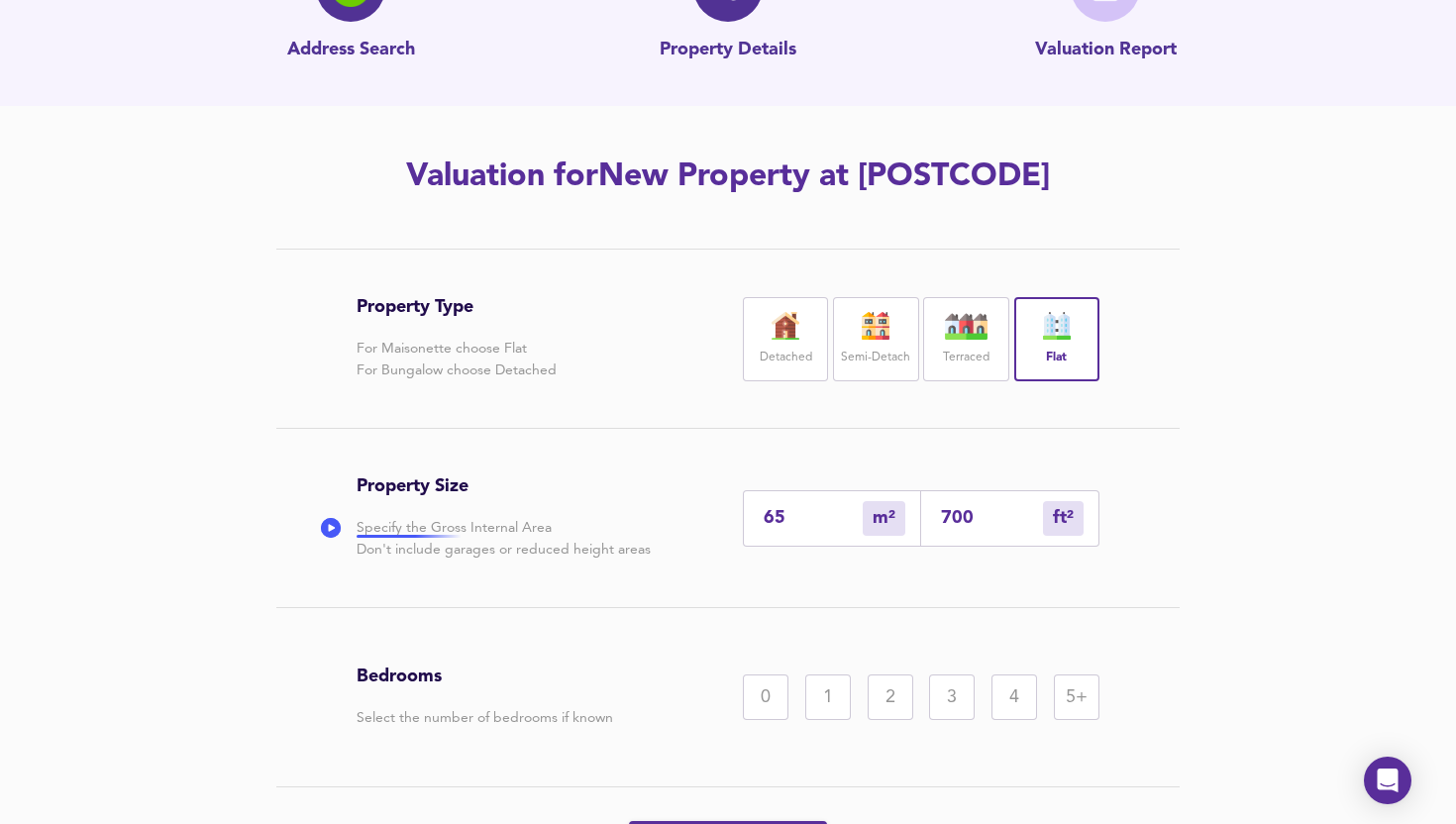scroll, scrollTop: 266, scrollLeft: 0, axis: vertical 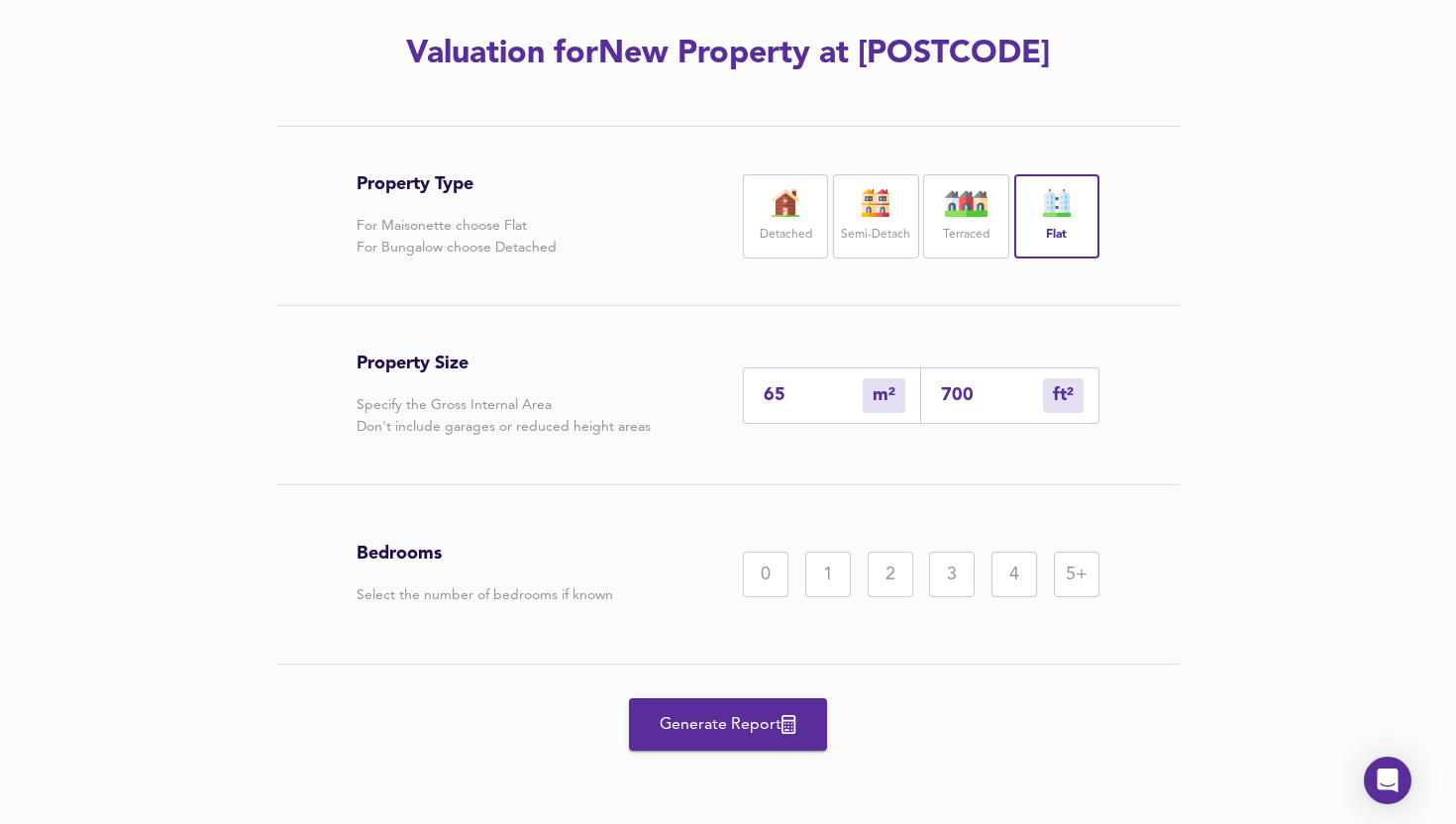 drag, startPoint x: 886, startPoint y: 567, endPoint x: 876, endPoint y: 578, distance: 14.866069 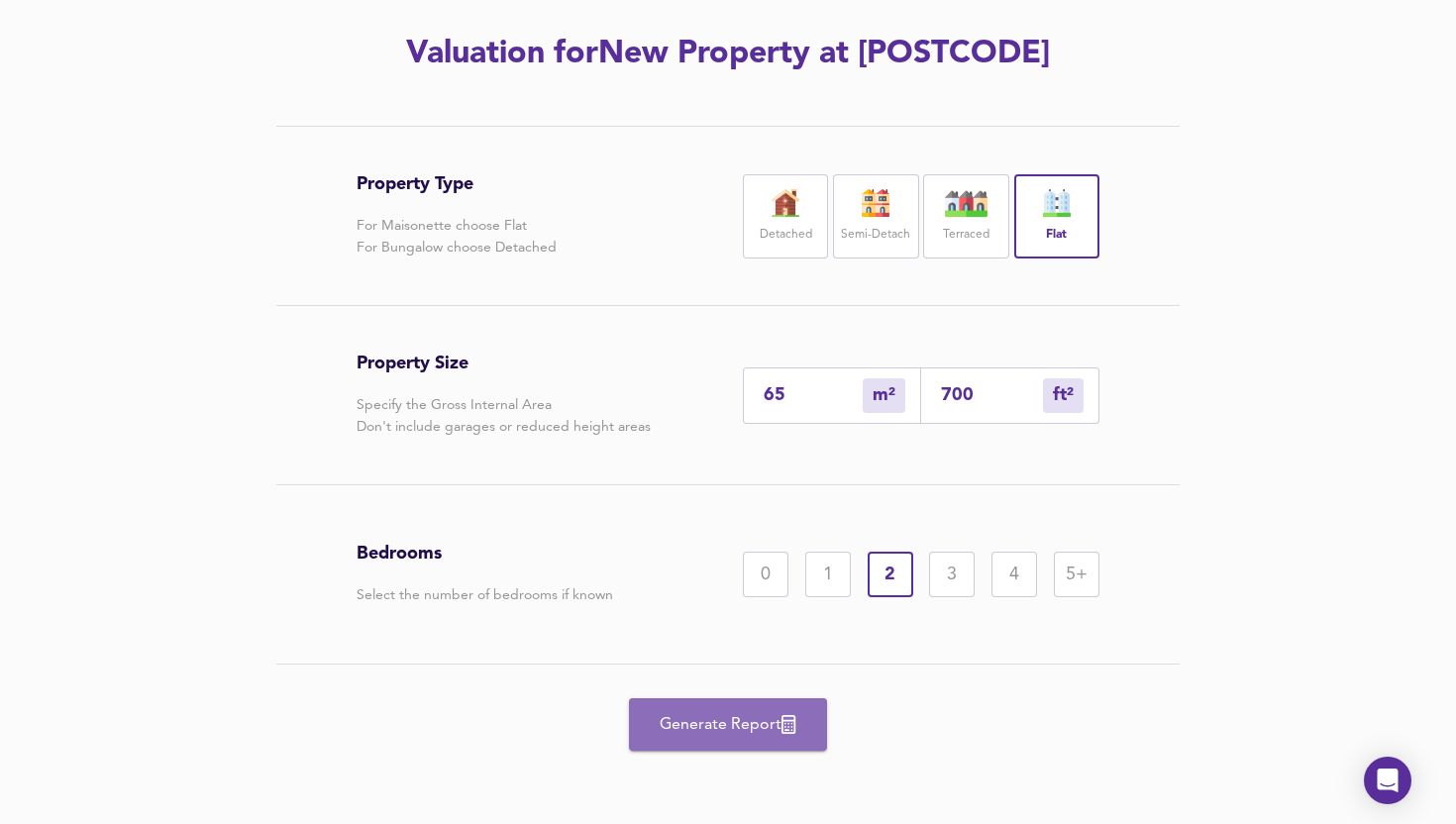 click on "Generate Report" at bounding box center [728, 725] 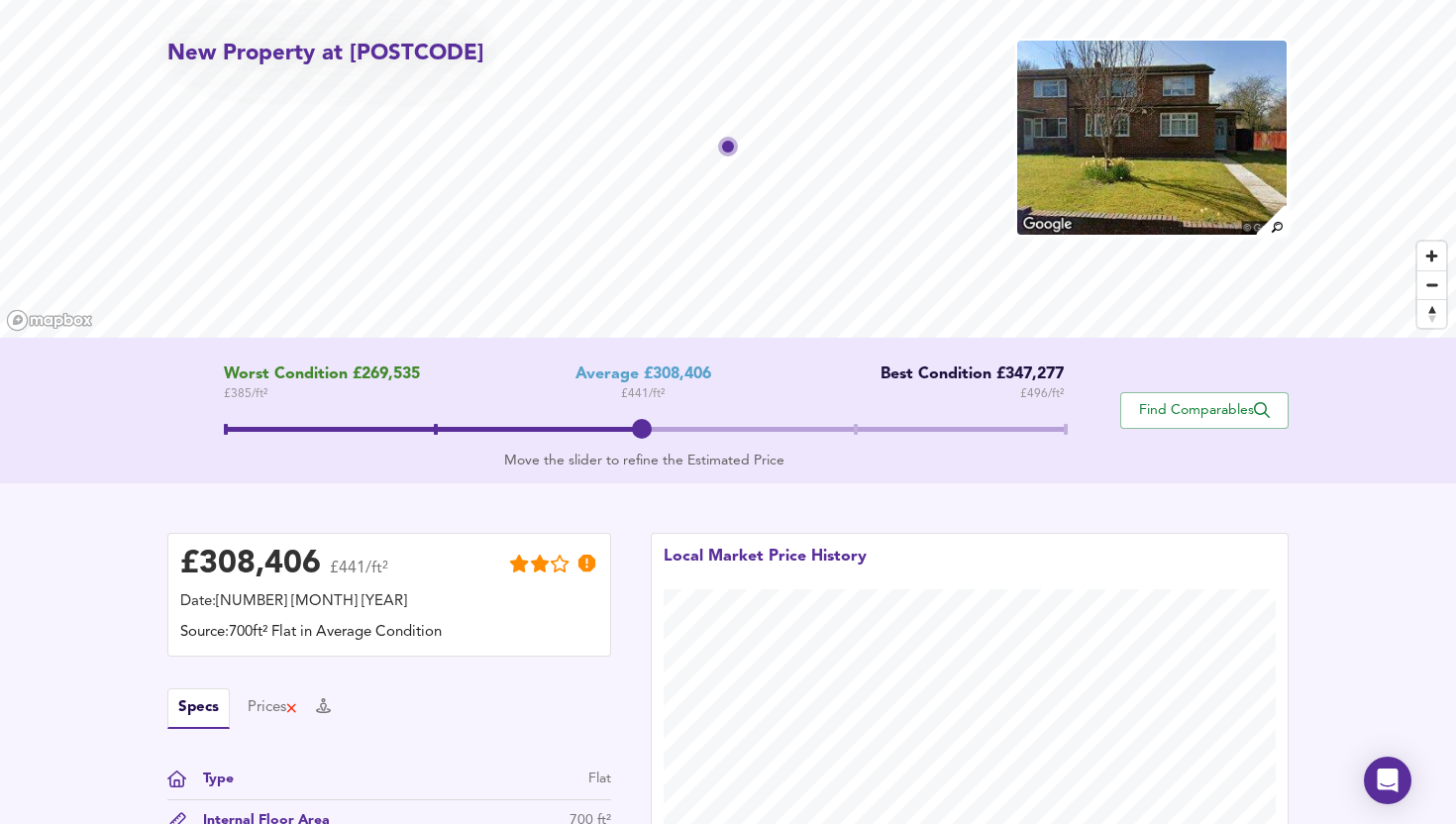 scroll, scrollTop: 82, scrollLeft: 0, axis: vertical 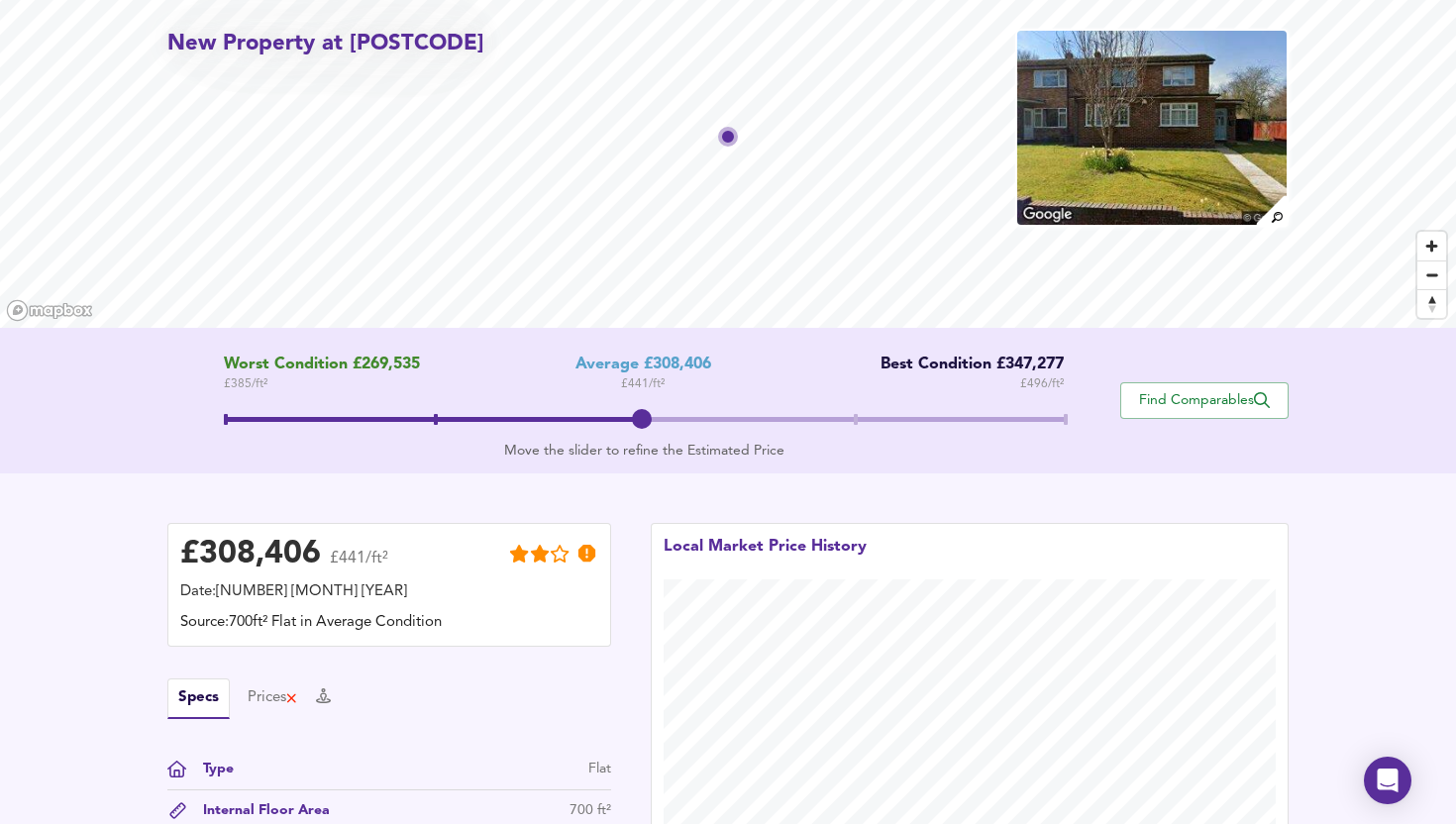 drag, startPoint x: 623, startPoint y: 426, endPoint x: 504, endPoint y: 425, distance: 119.004202 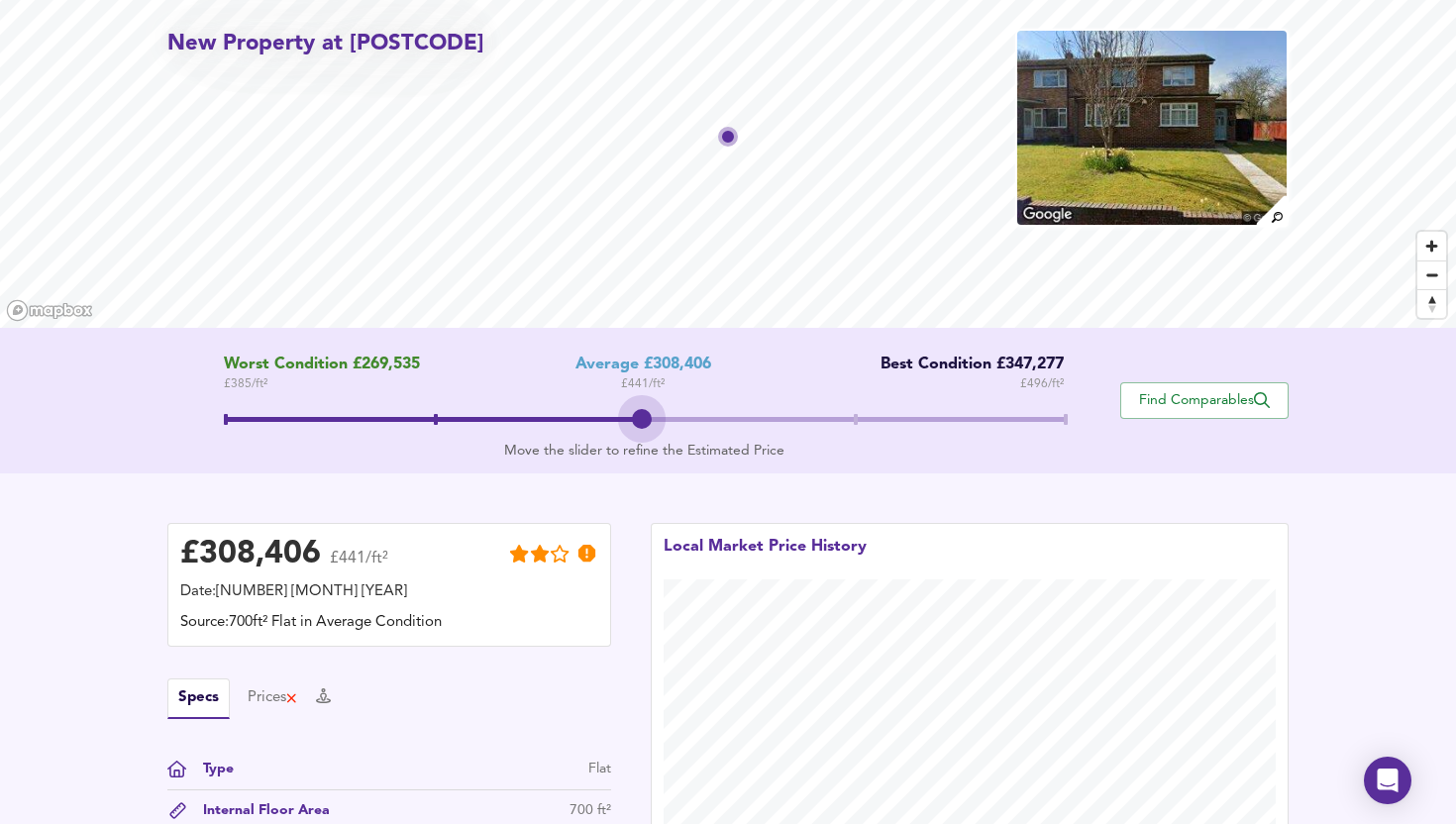 drag, startPoint x: 636, startPoint y: 422, endPoint x: 521, endPoint y: 419, distance: 115.03912 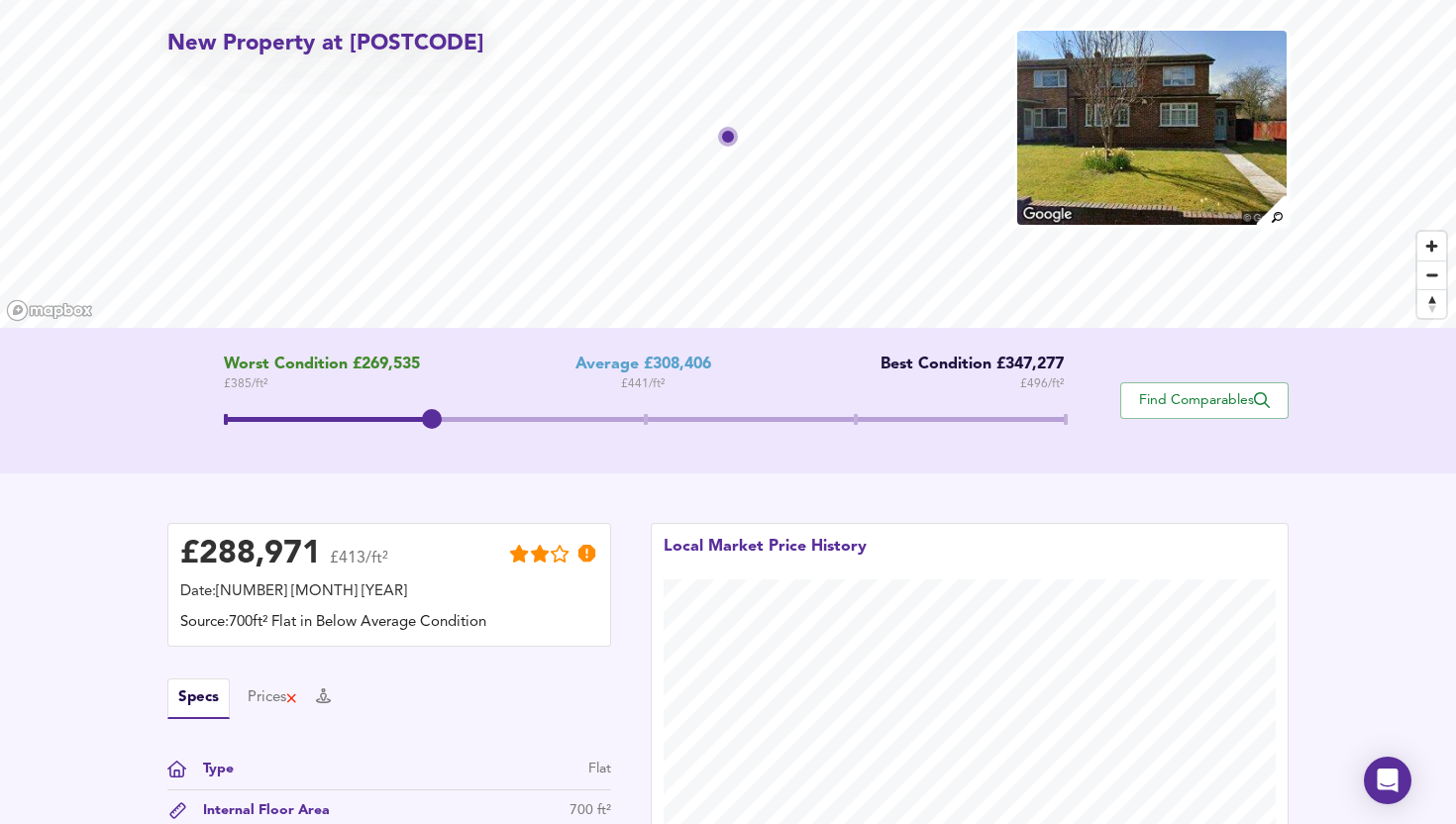 drag, startPoint x: 477, startPoint y: 424, endPoint x: 624, endPoint y: 434, distance: 147.33974 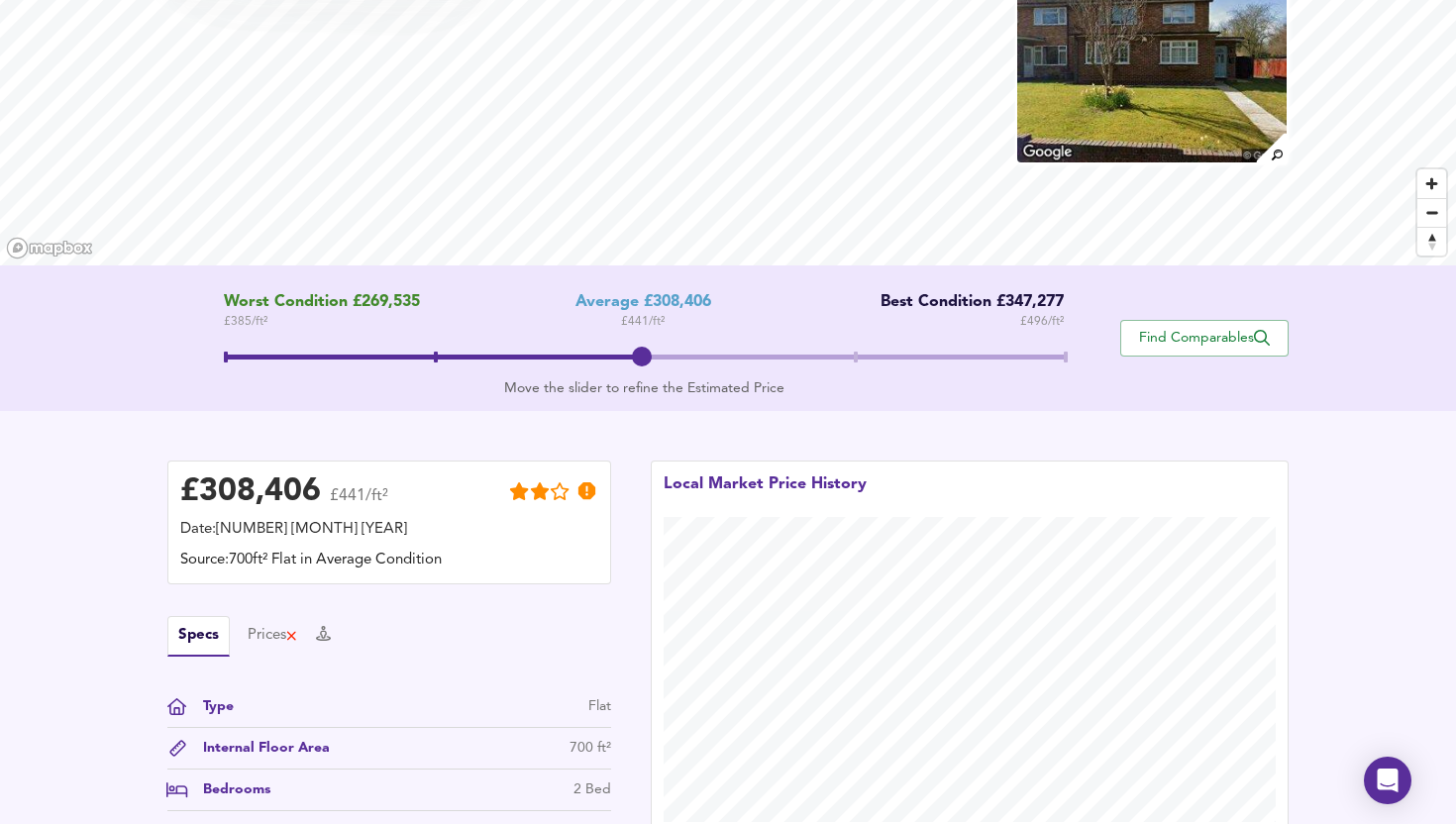 scroll, scrollTop: 0, scrollLeft: 0, axis: both 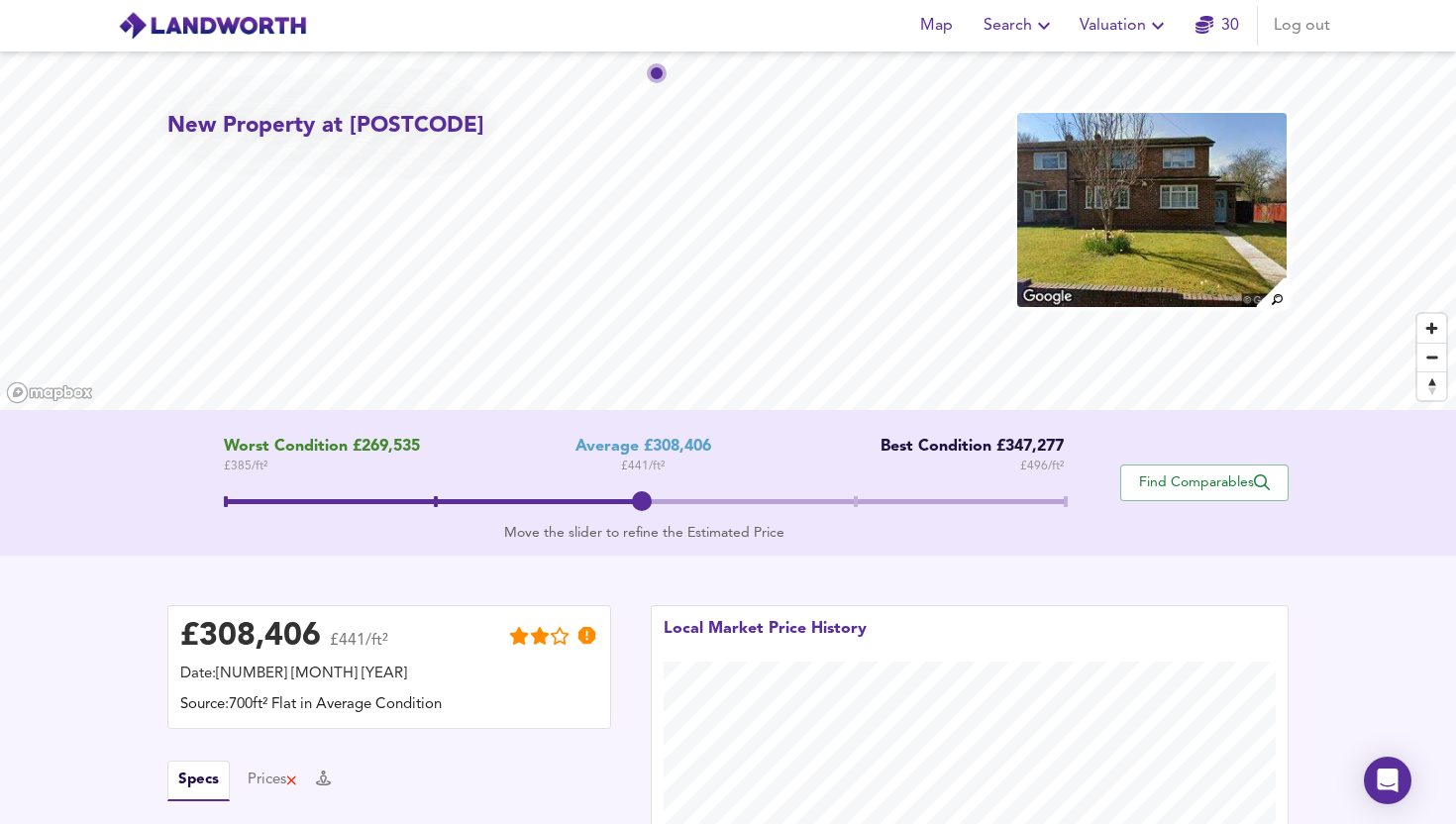click on "Valuation" at bounding box center (1124, 26) 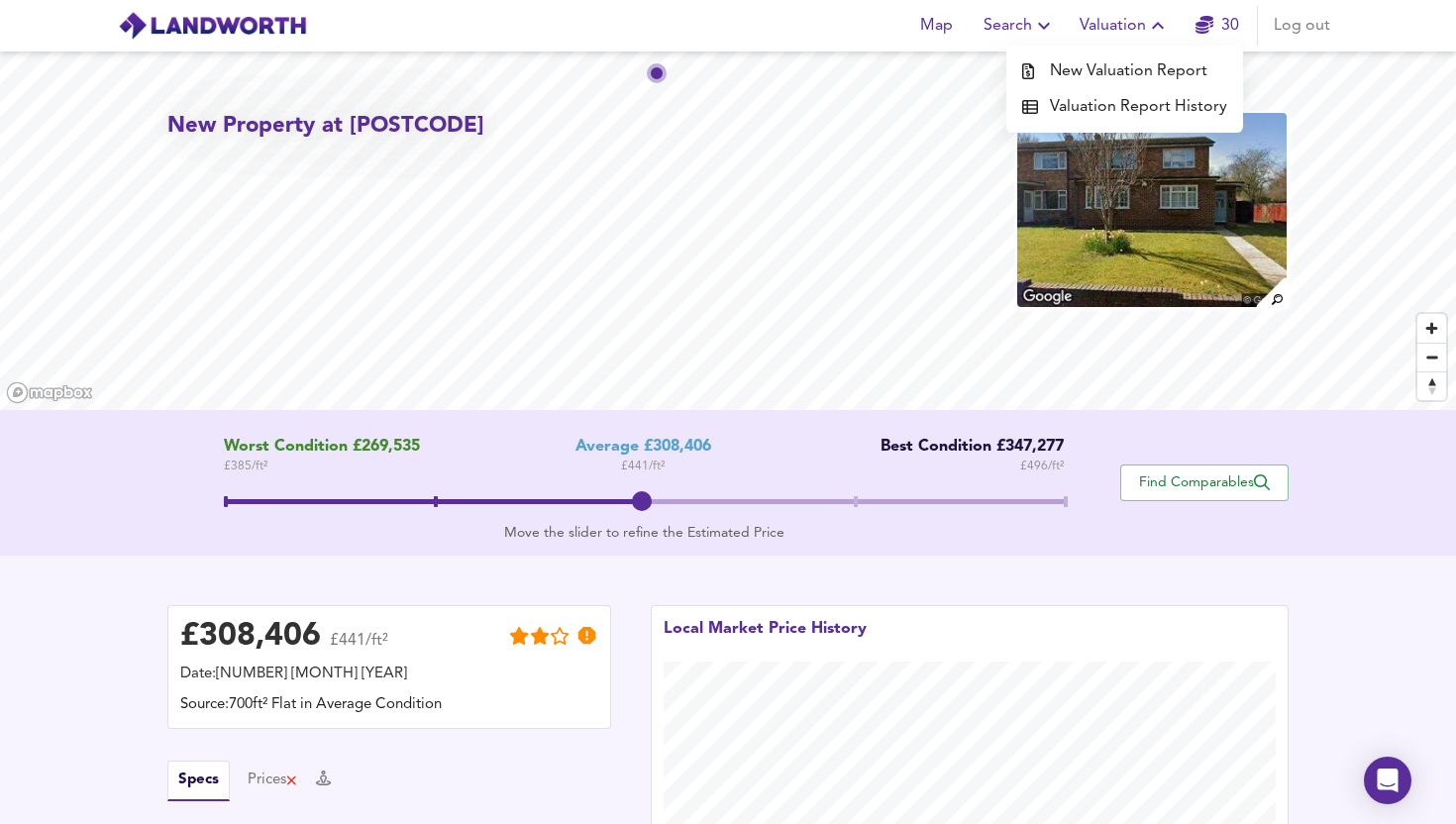 click on "Valuation Report History" at bounding box center (1124, 107) 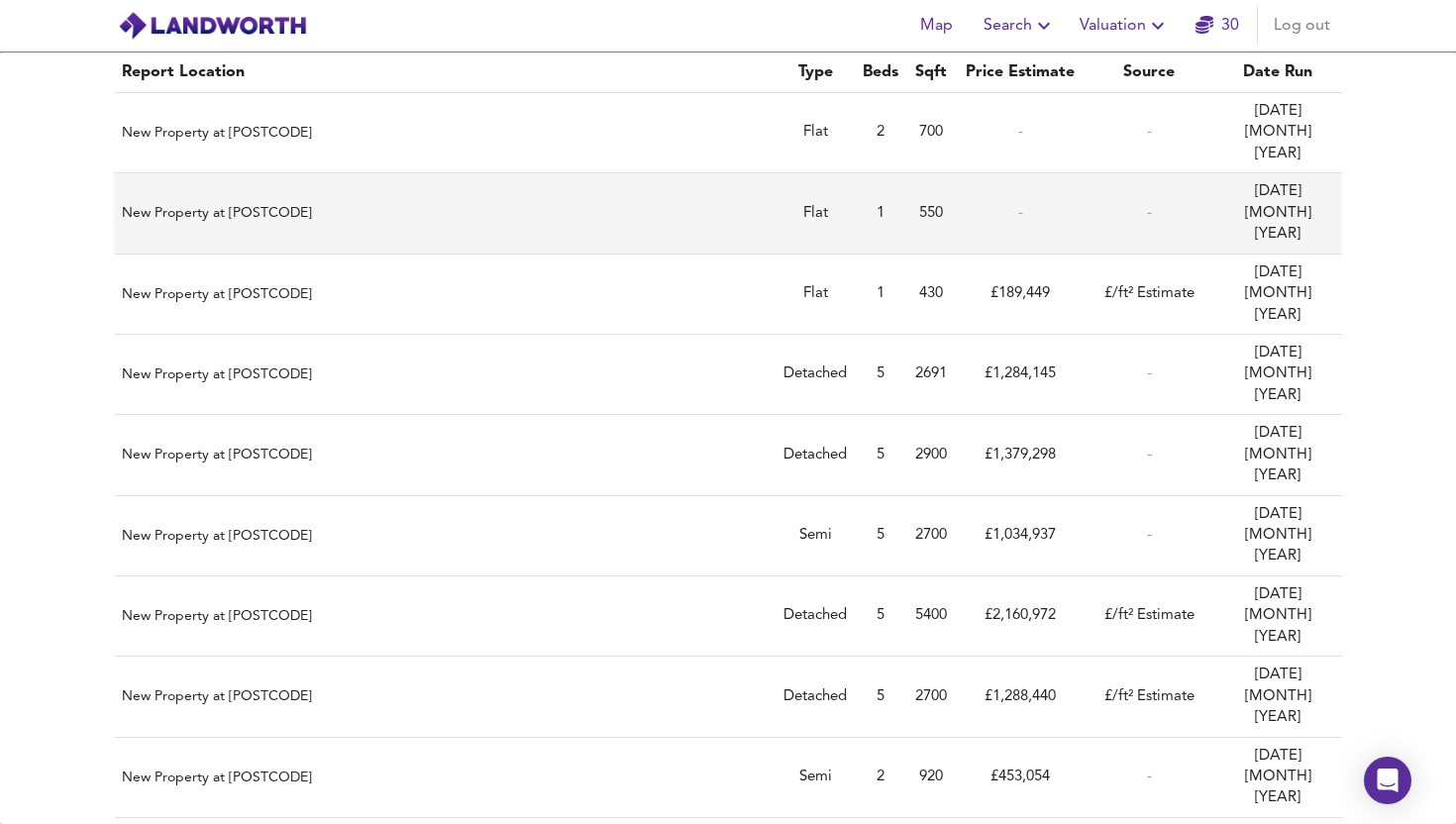 click on "New Property at [POSTCODE]" at bounding box center (445, 213) 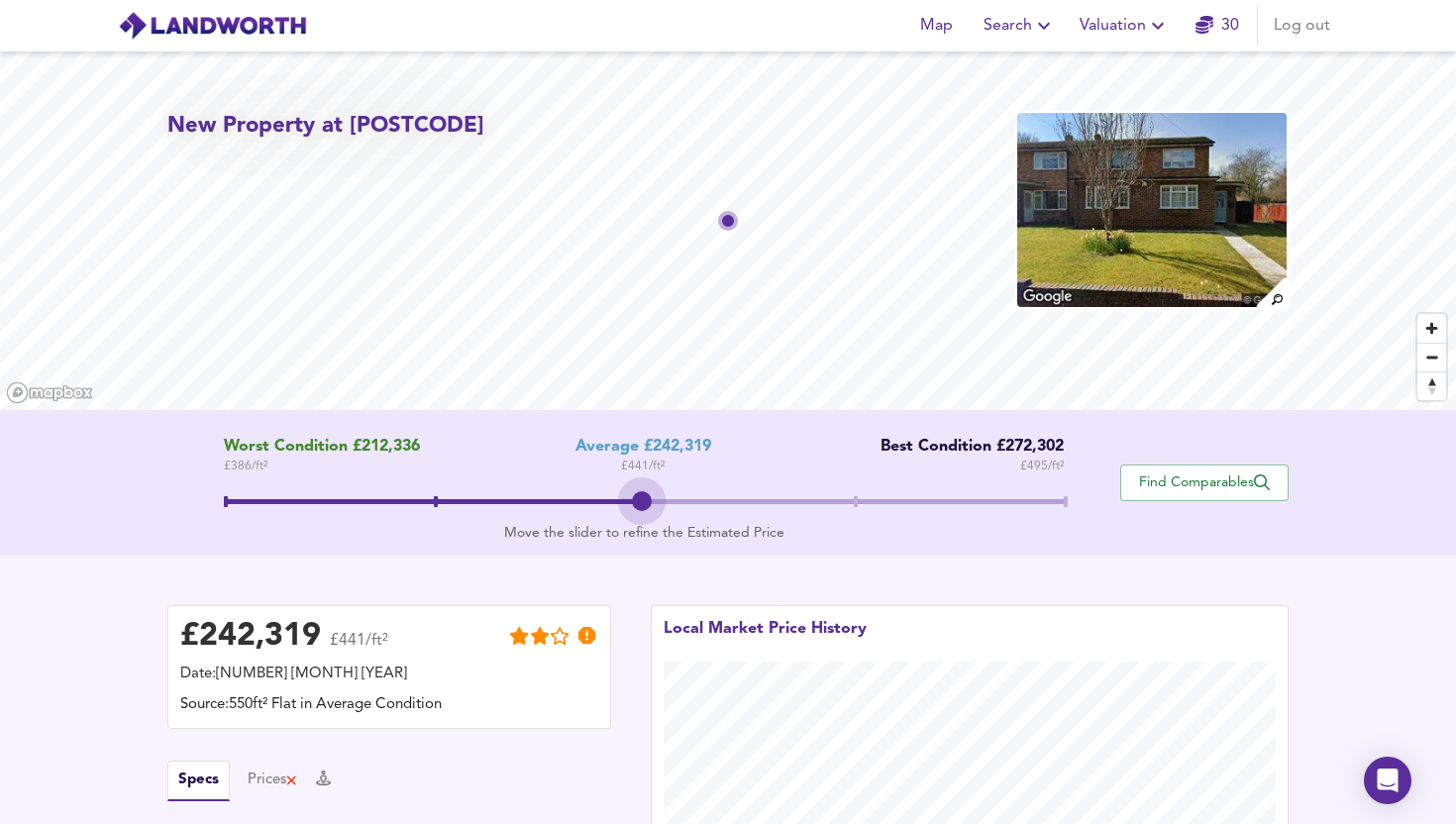 drag, startPoint x: 628, startPoint y: 502, endPoint x: 542, endPoint y: 500, distance: 86.02325 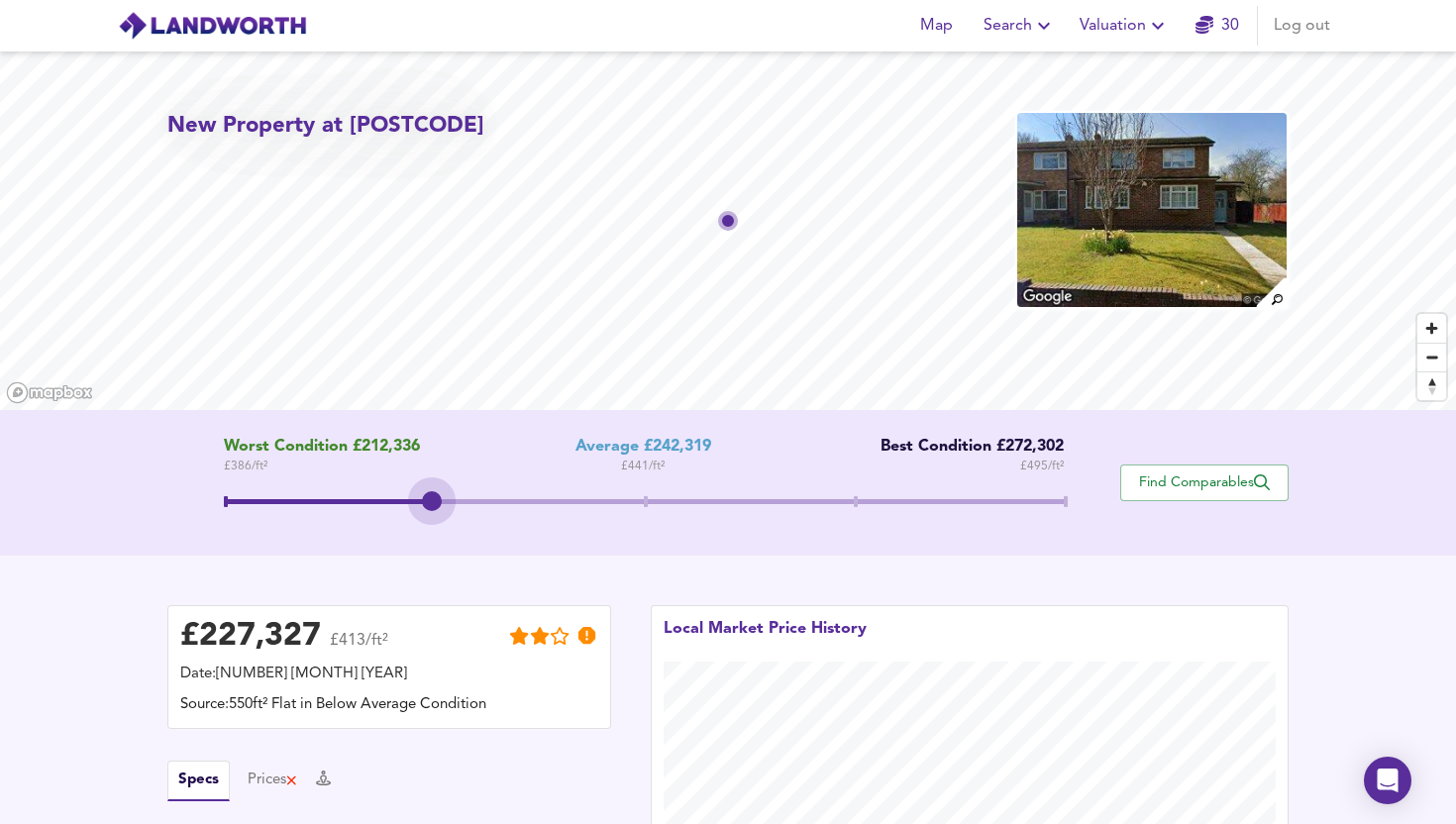 drag, startPoint x: 640, startPoint y: 498, endPoint x: 498, endPoint y: 499, distance: 142.0035 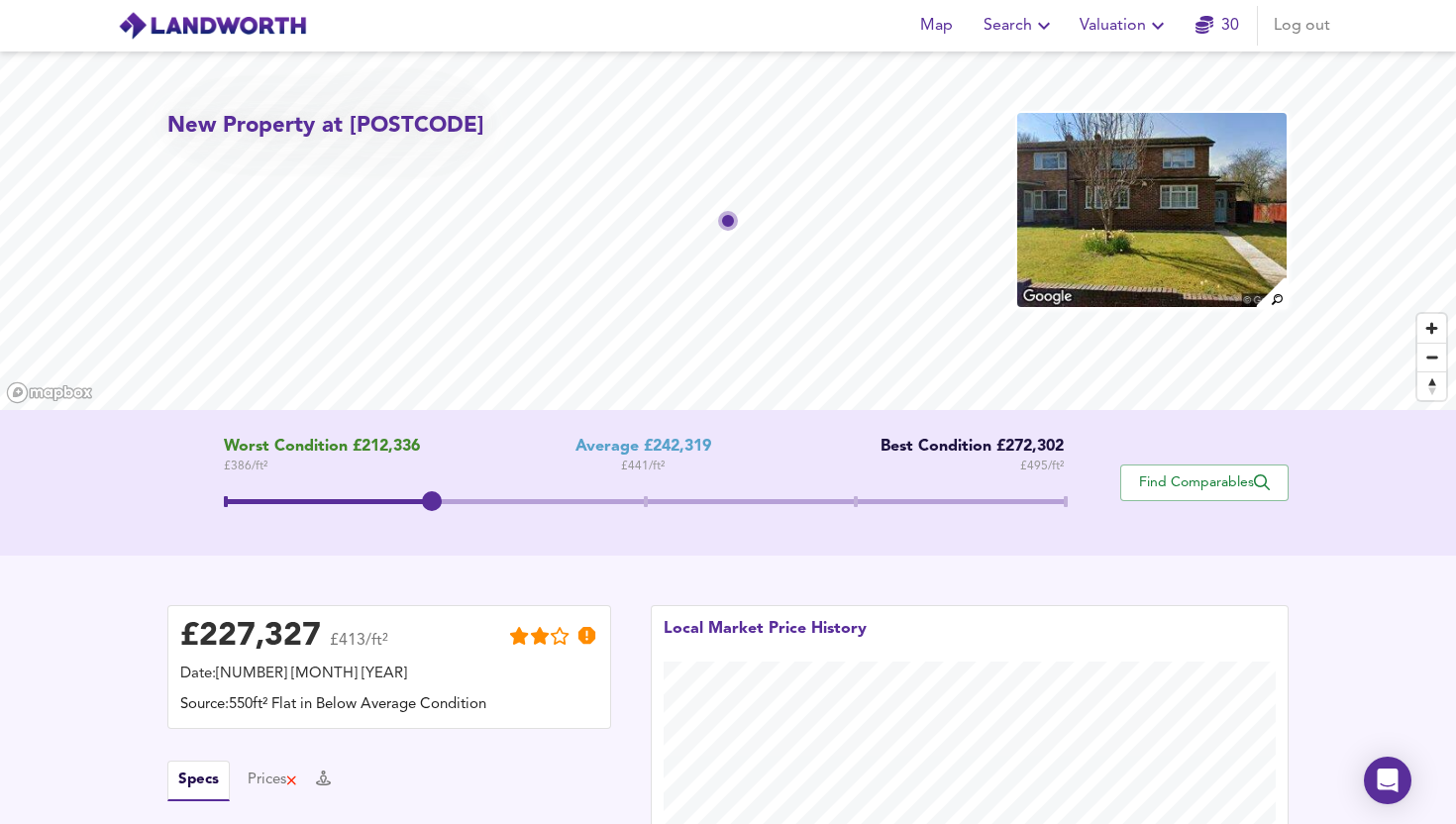drag, startPoint x: 465, startPoint y: 496, endPoint x: 534, endPoint y: 502, distance: 69.260378 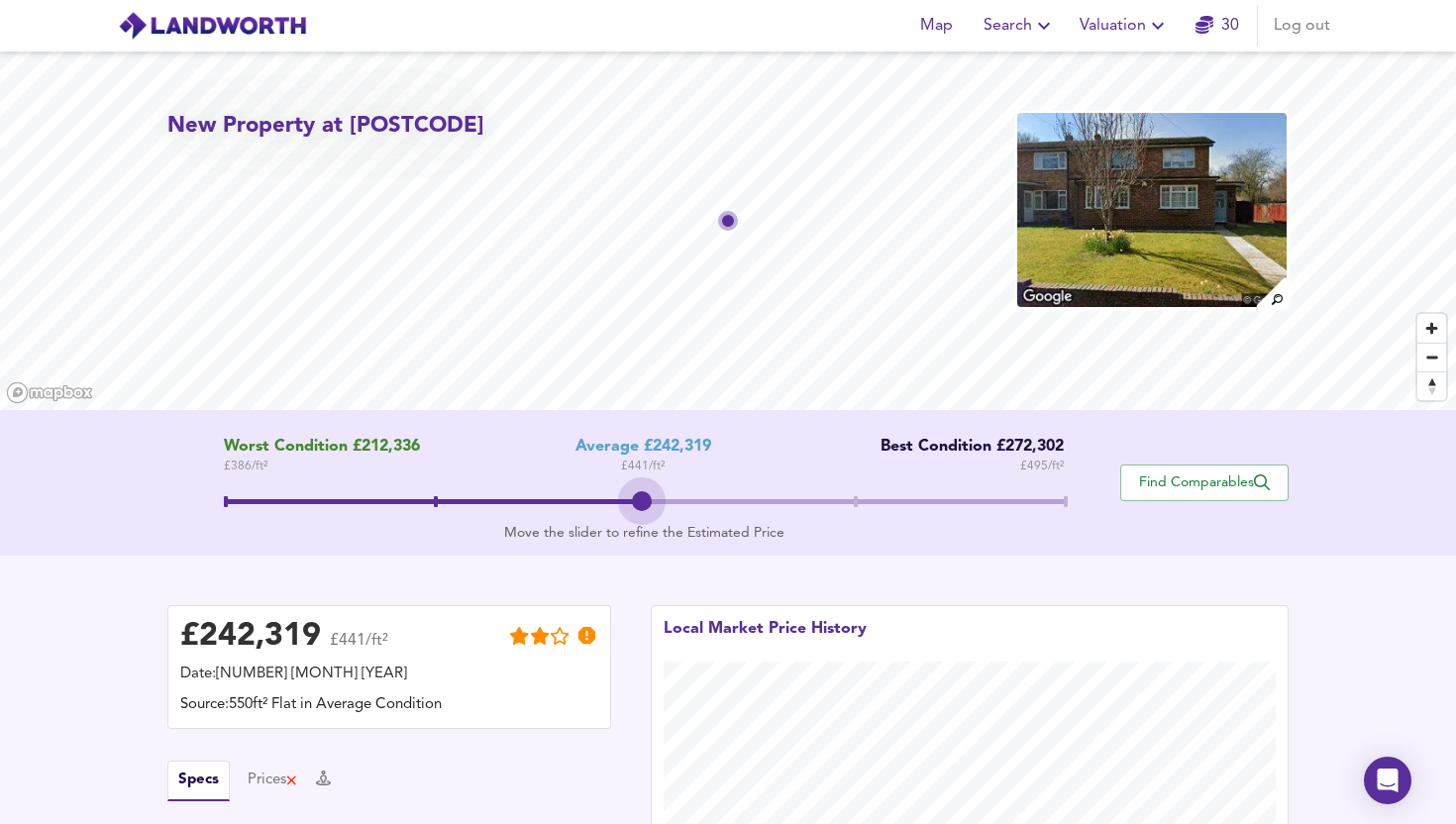 drag, startPoint x: 450, startPoint y: 506, endPoint x: 580, endPoint y: 520, distance: 130.75167 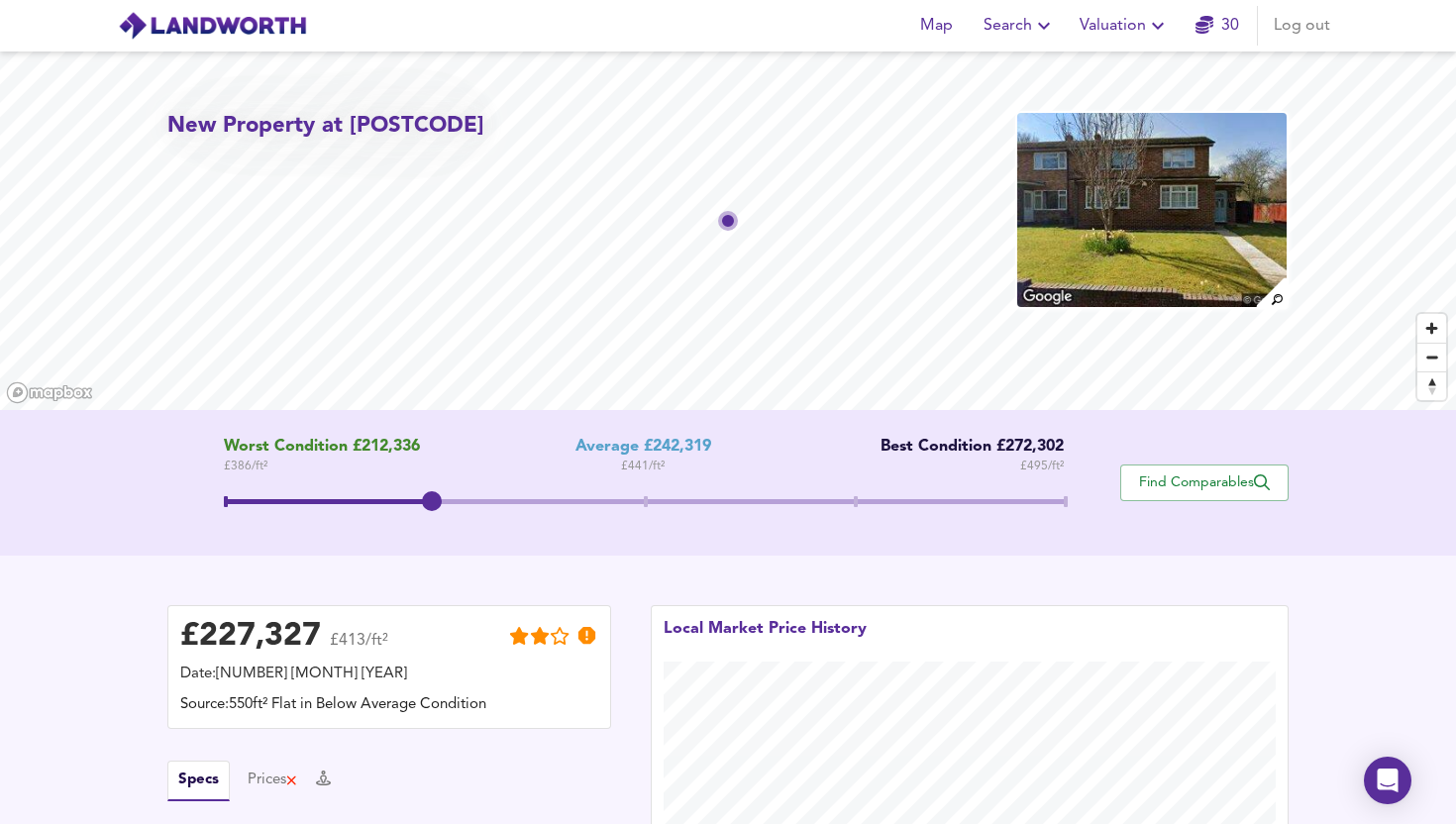drag, startPoint x: 625, startPoint y: 505, endPoint x: 450, endPoint y: 508, distance: 175.02571 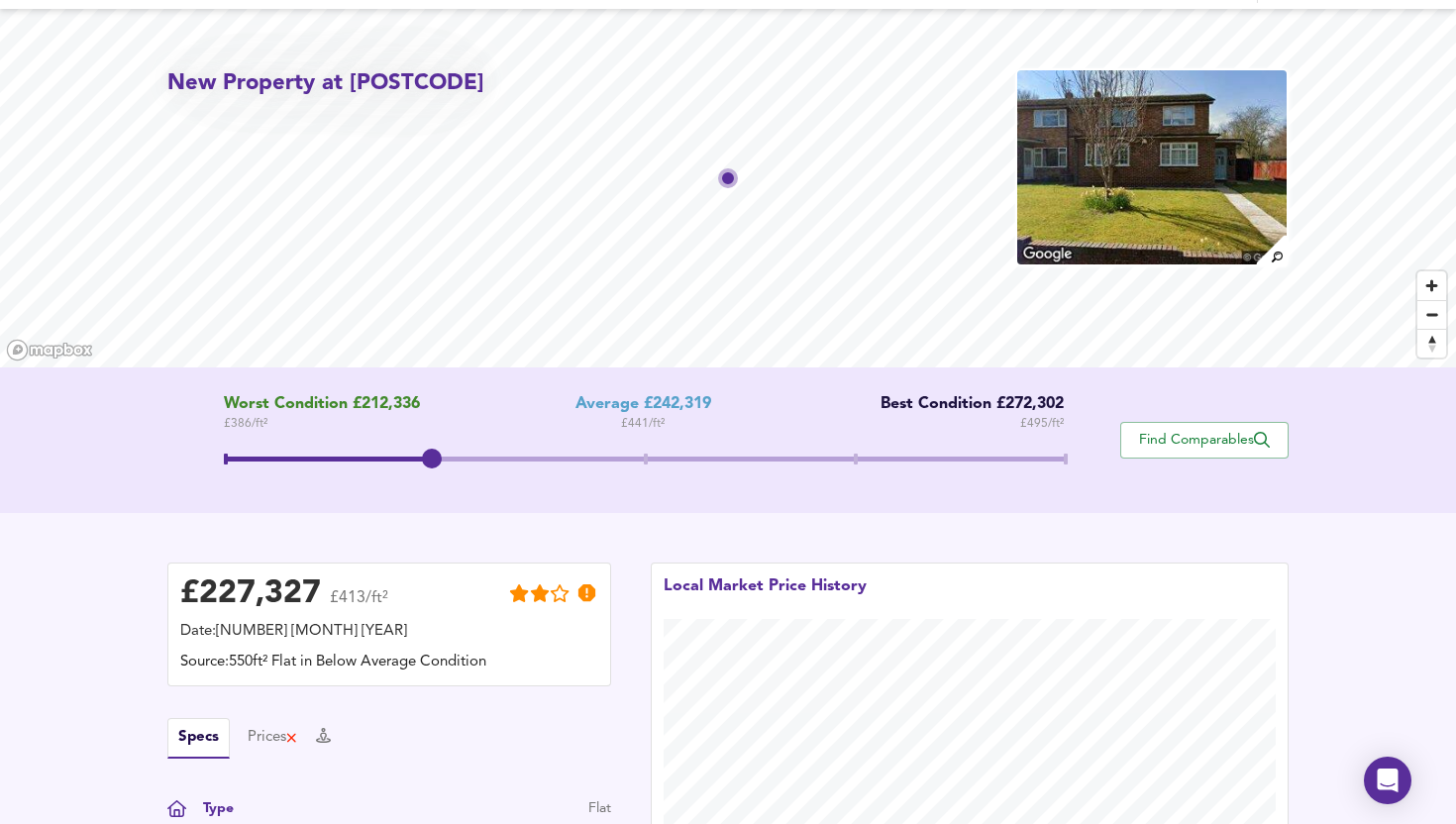 drag, startPoint x: 428, startPoint y: 469, endPoint x: 550, endPoint y: 471, distance: 122.01639 